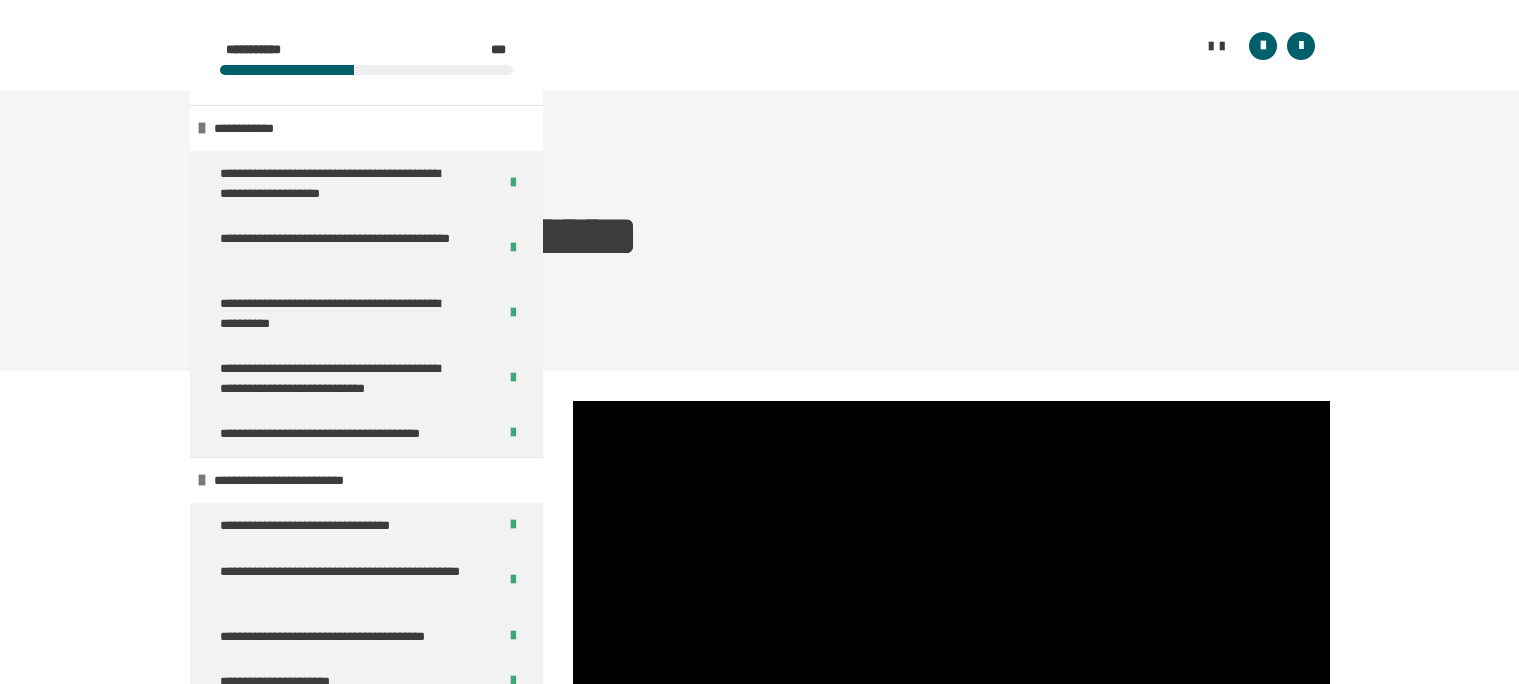 scroll, scrollTop: 361, scrollLeft: 0, axis: vertical 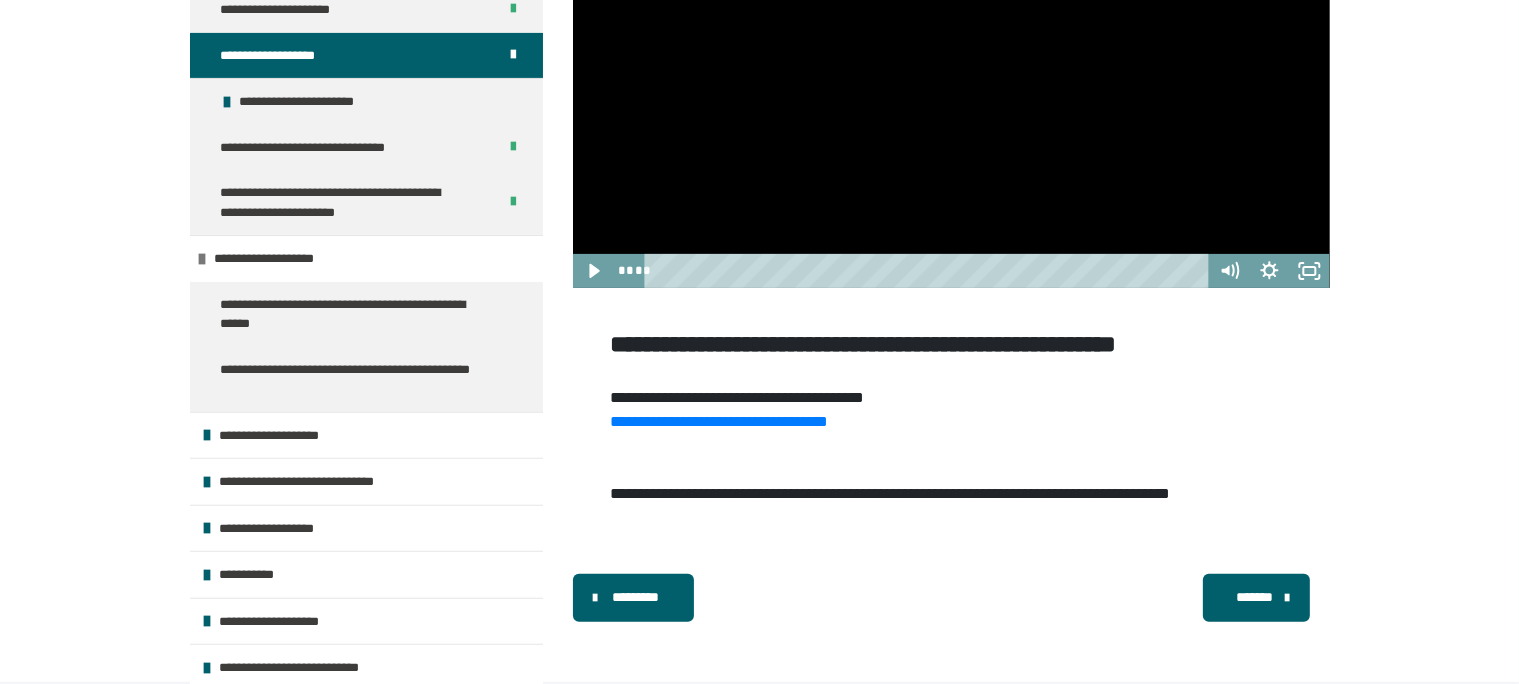 click on "**********" at bounding box center [1046, 493] 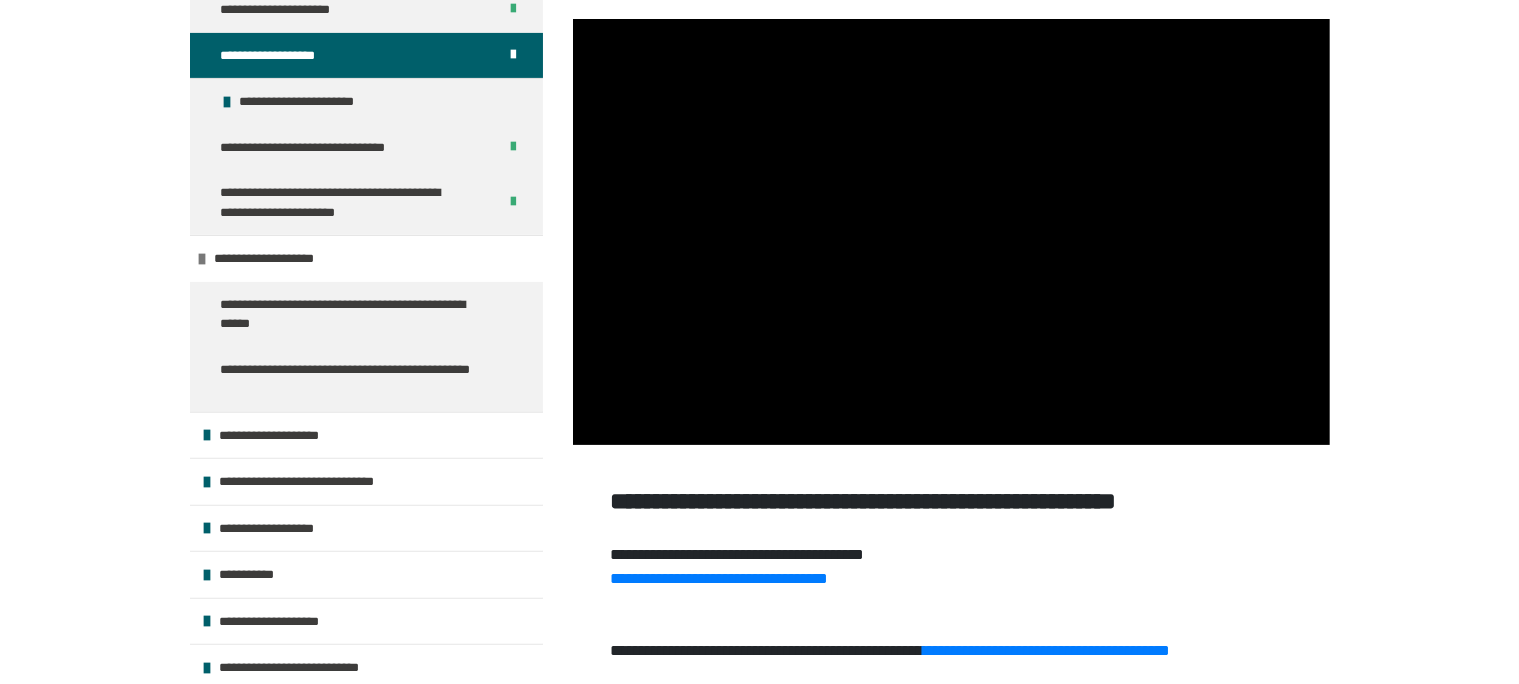 scroll, scrollTop: 433, scrollLeft: 0, axis: vertical 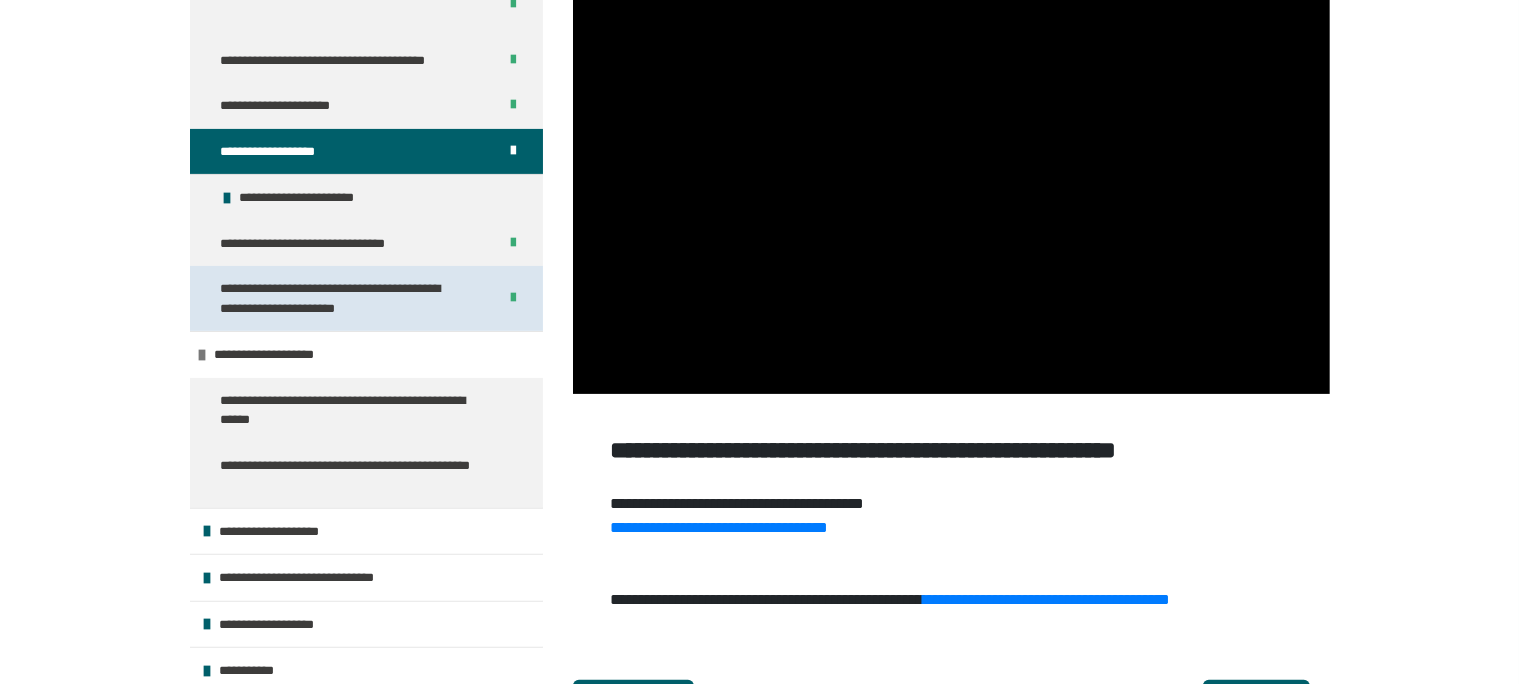 click on "**********" at bounding box center [342, 298] 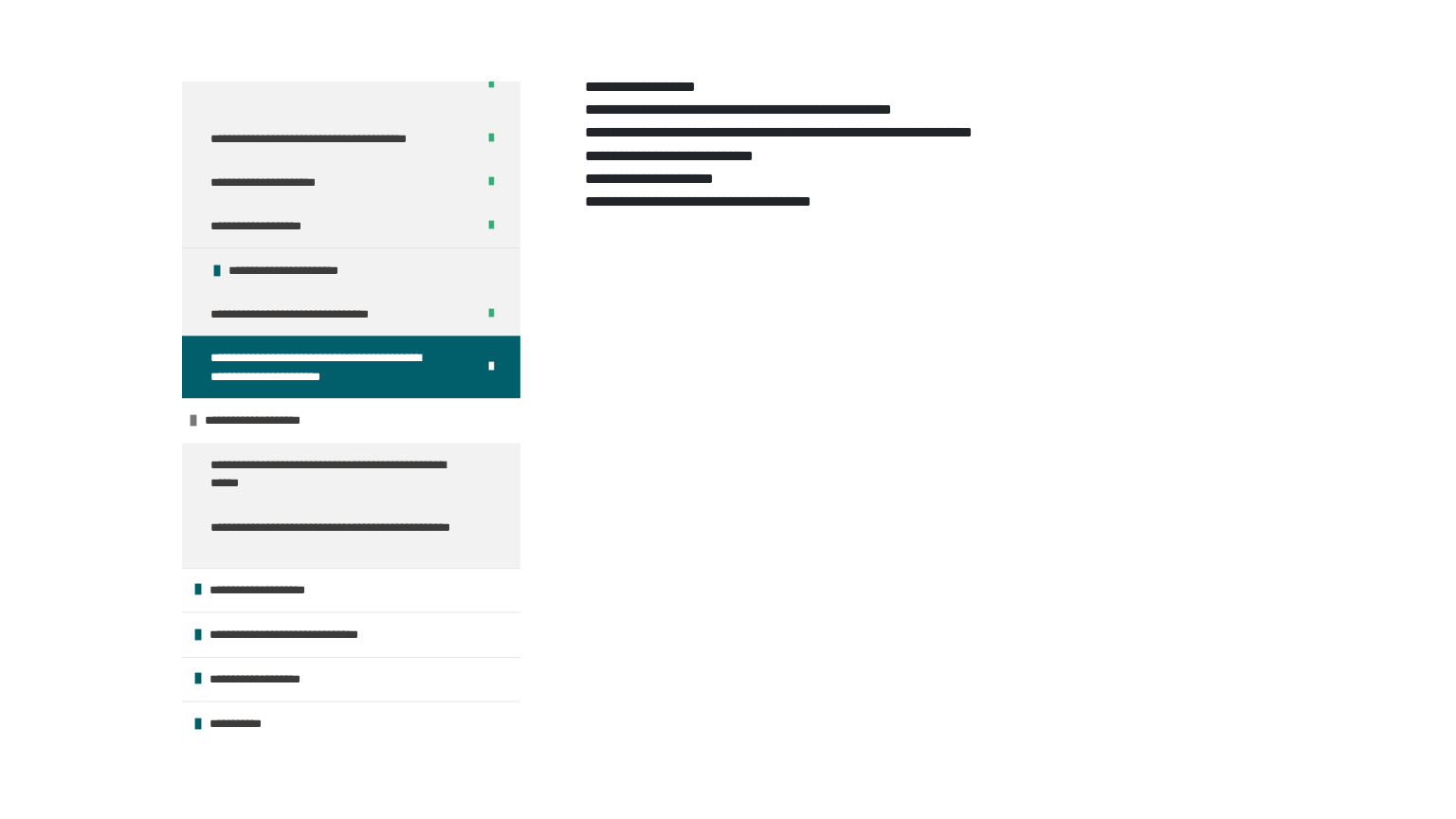 scroll, scrollTop: 542, scrollLeft: 0, axis: vertical 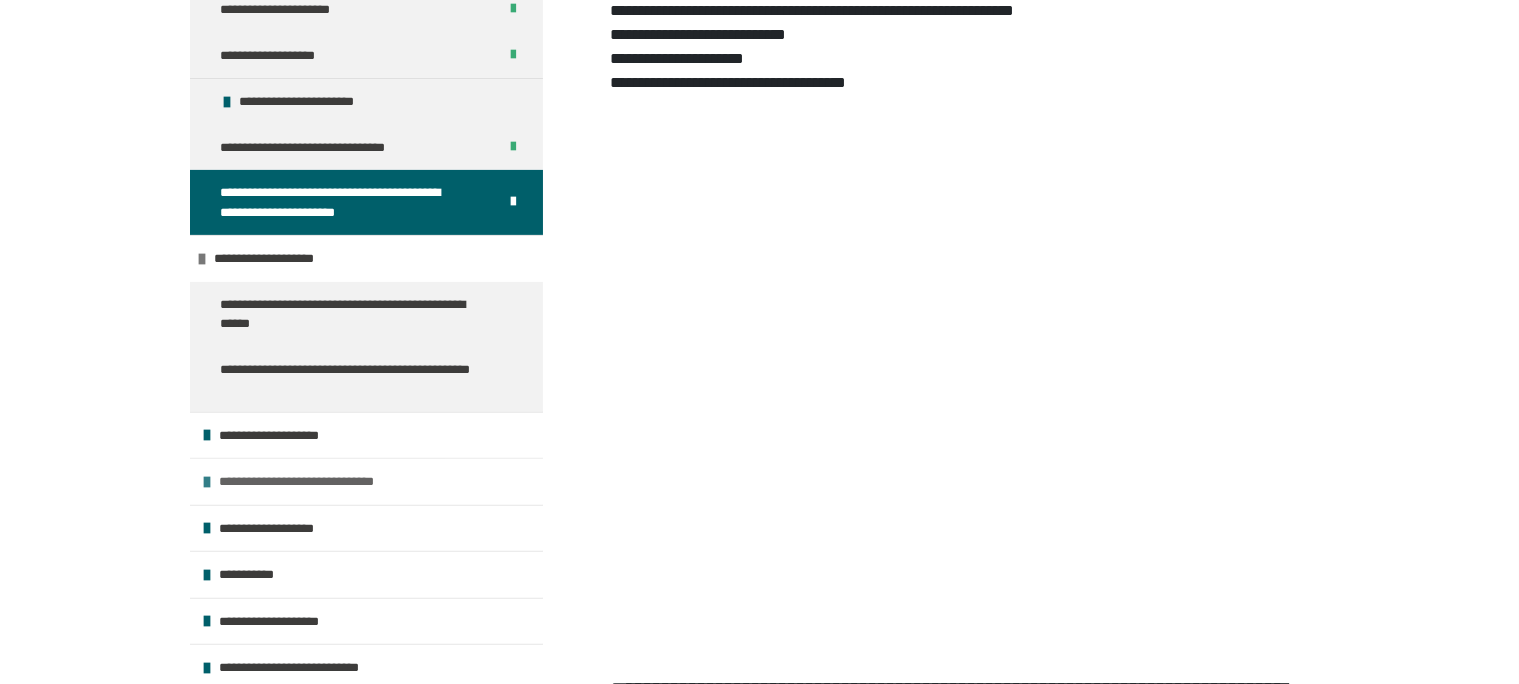 click on "**********" at bounding box center (324, 482) 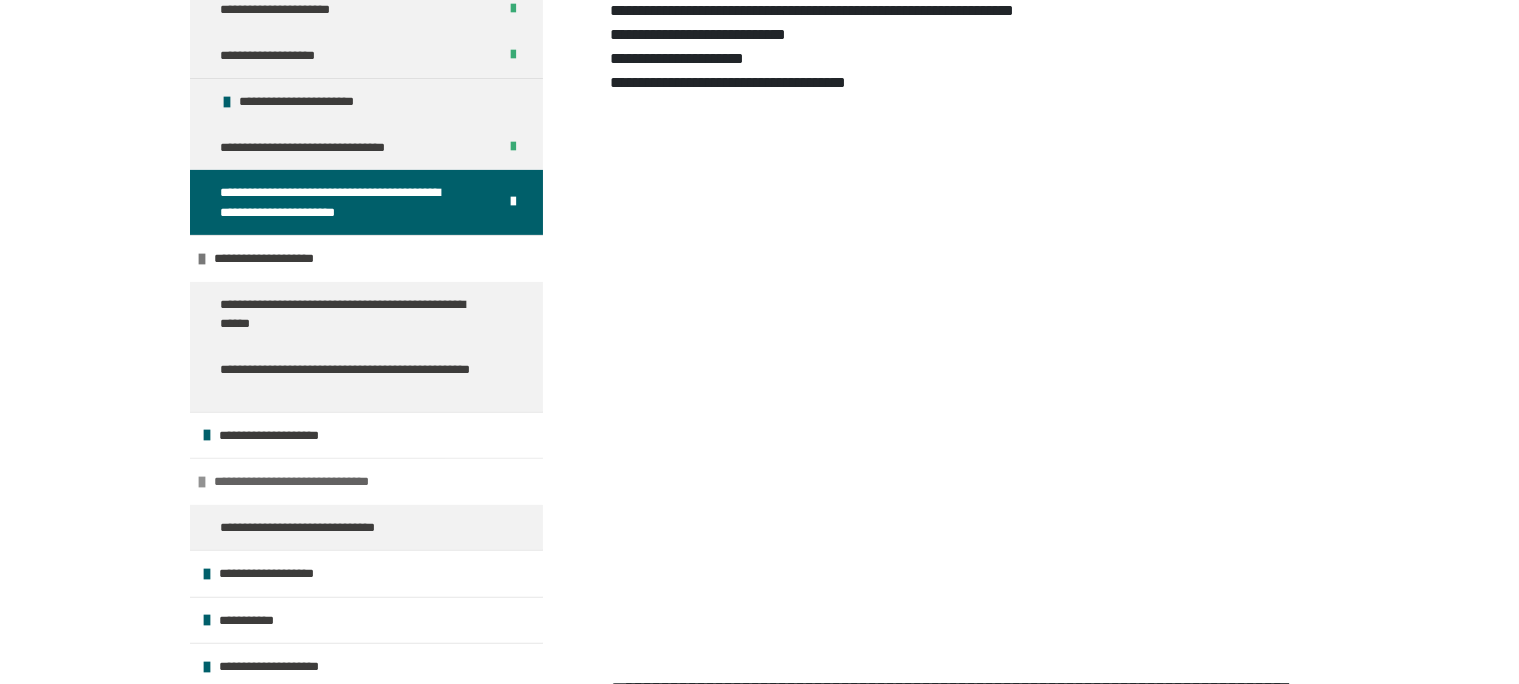click on "**********" at bounding box center (319, 482) 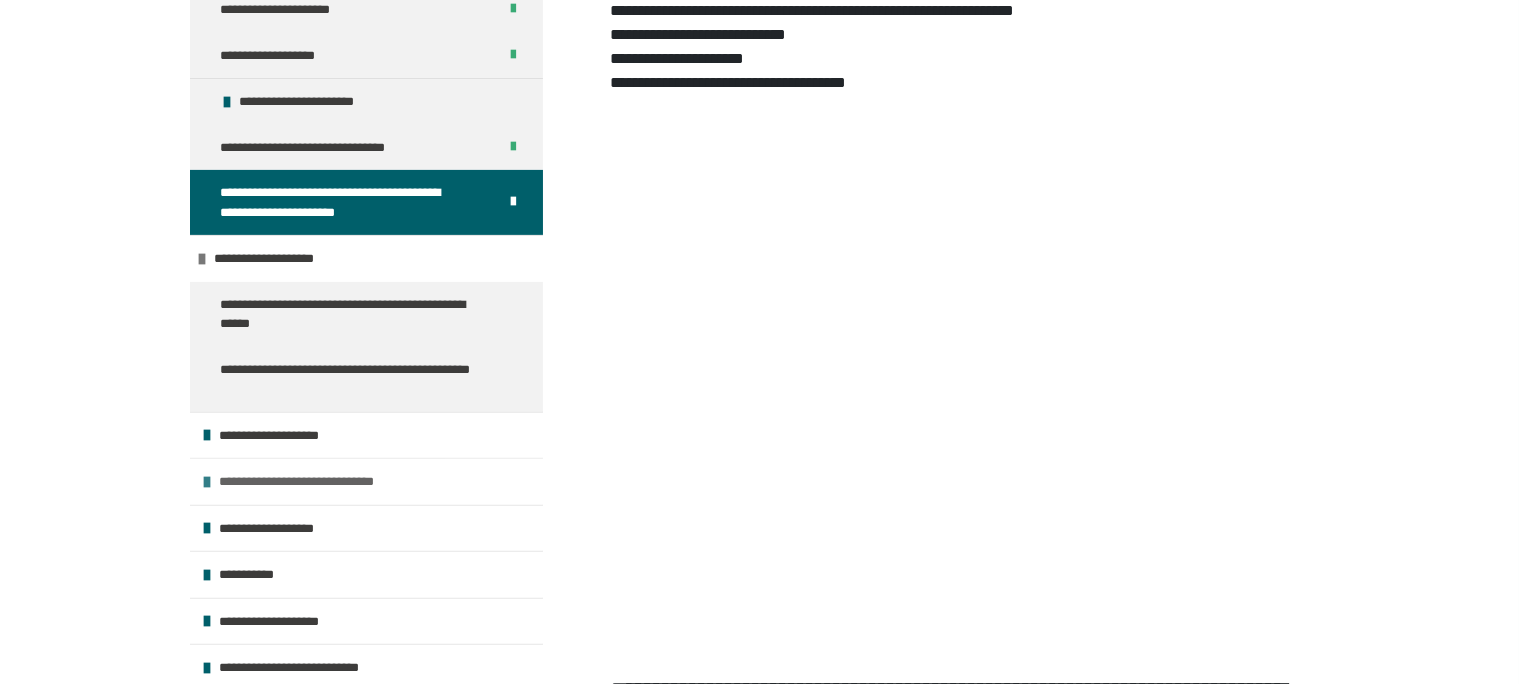 click on "**********" at bounding box center [324, 482] 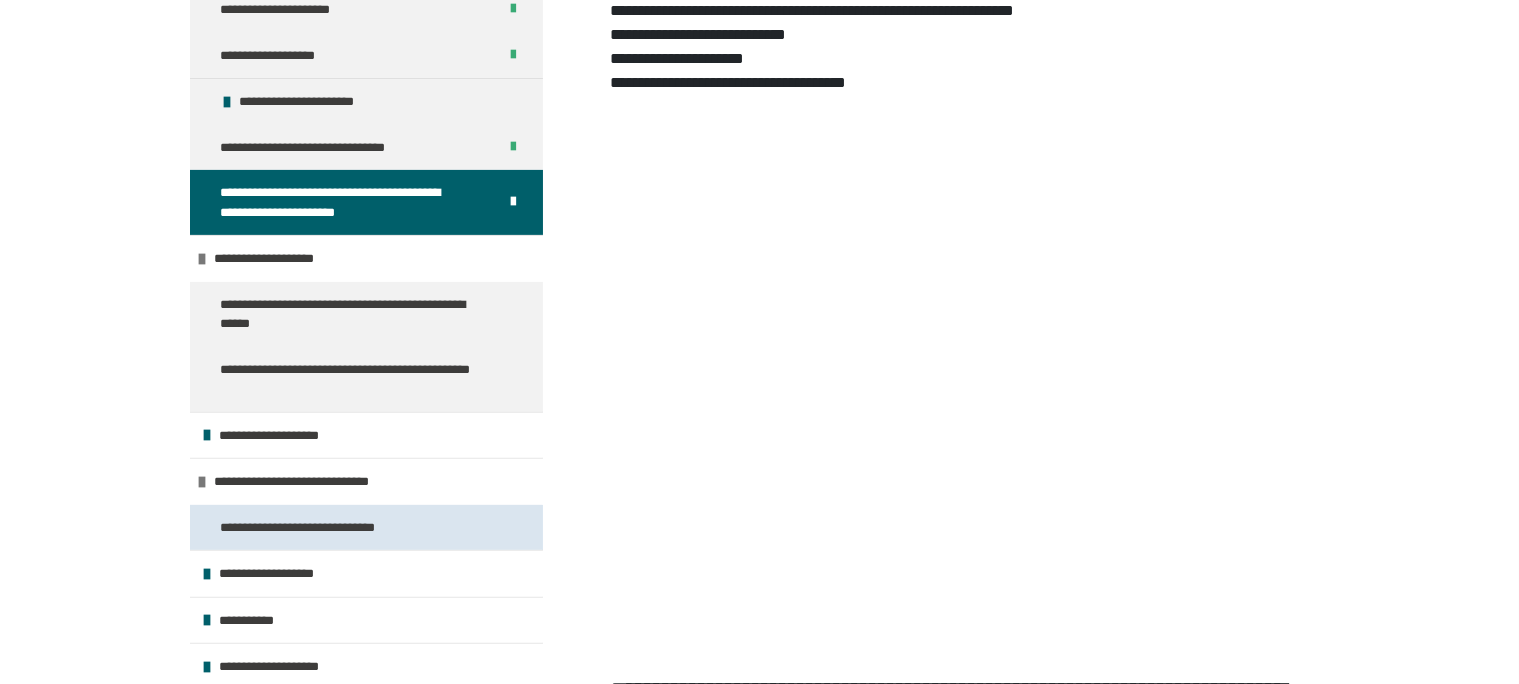 click on "**********" at bounding box center (316, 528) 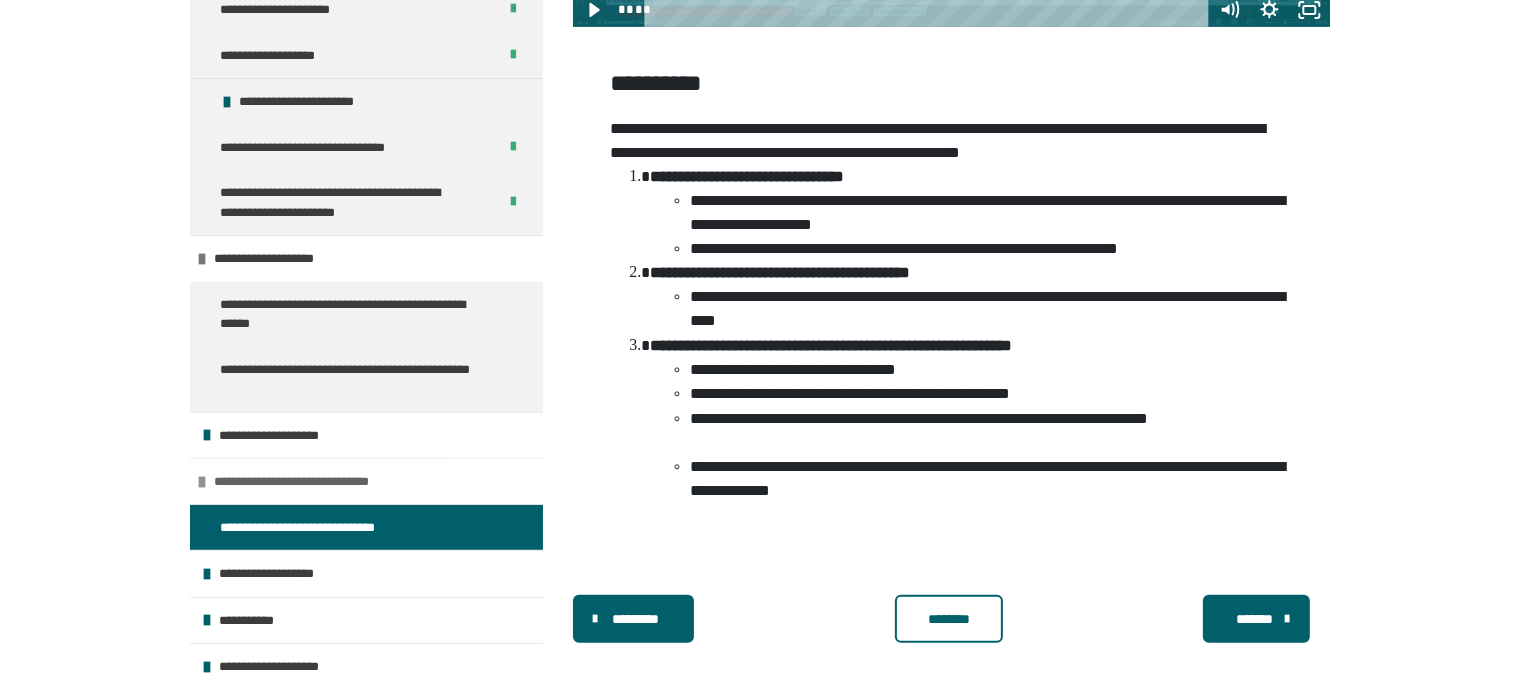 scroll, scrollTop: 835, scrollLeft: 0, axis: vertical 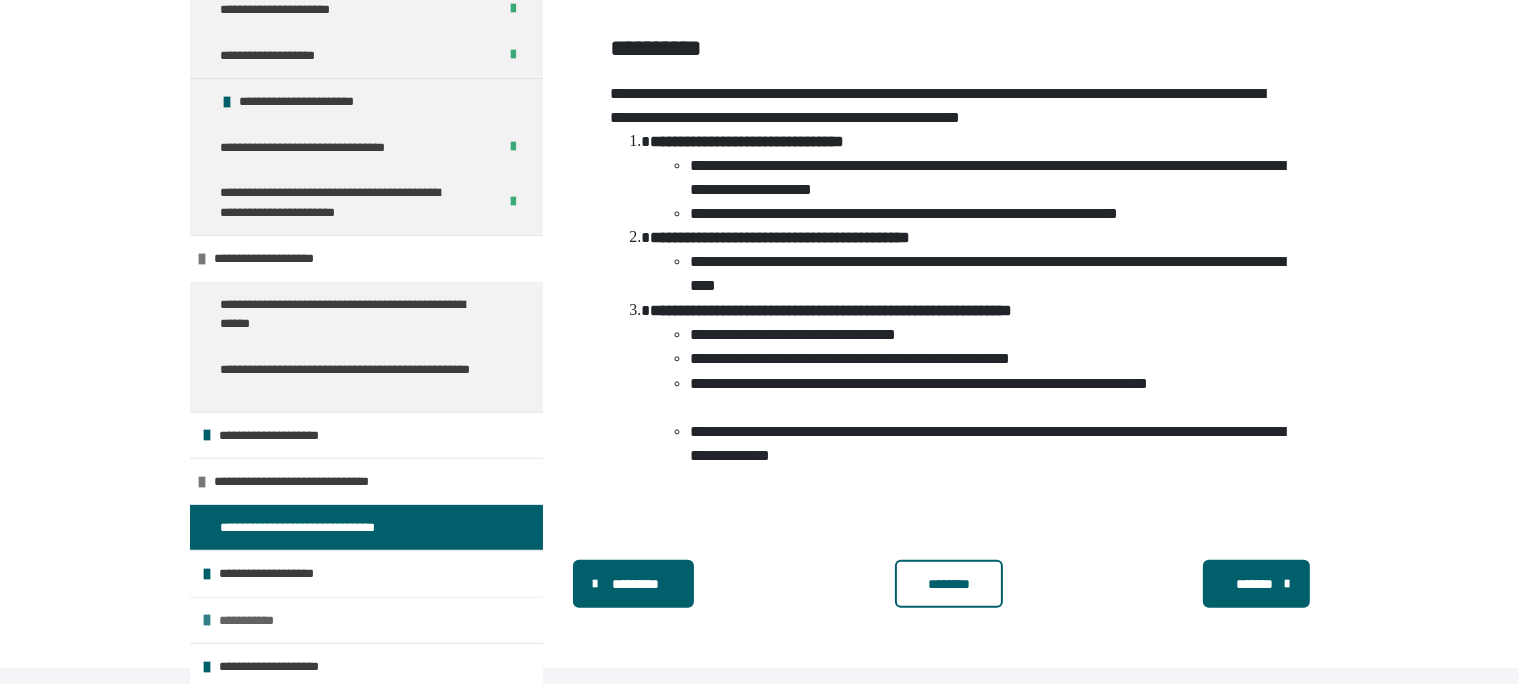 click on "**********" at bounding box center (253, 621) 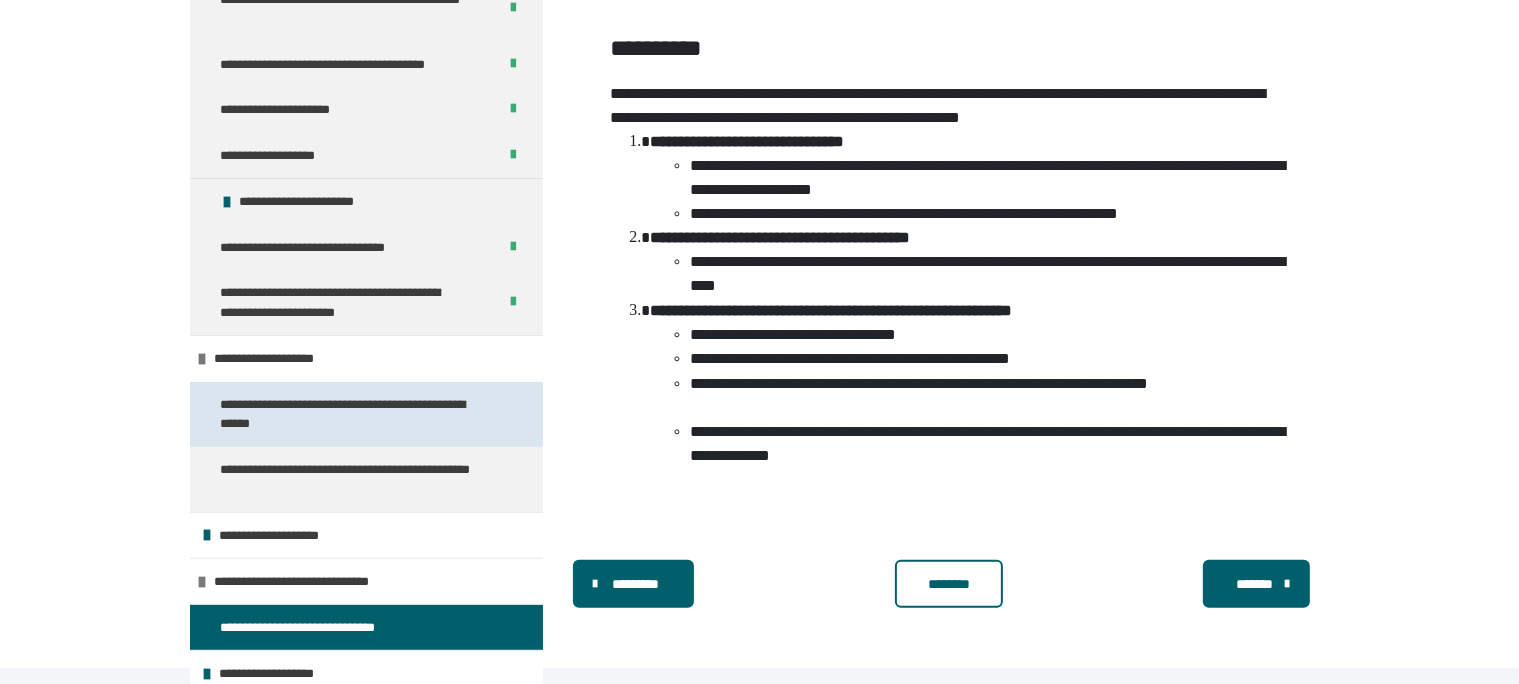 scroll, scrollTop: 571, scrollLeft: 0, axis: vertical 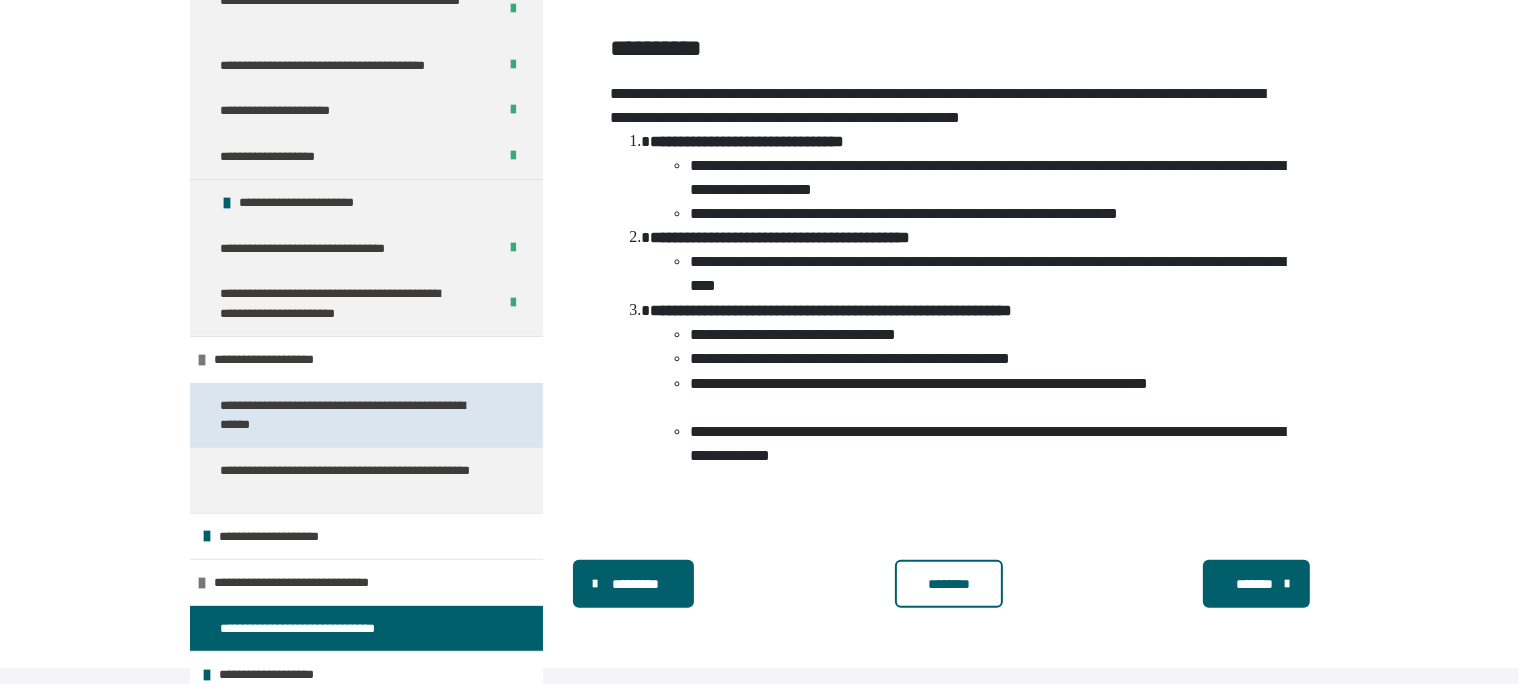 click on "**********" at bounding box center (350, 415) 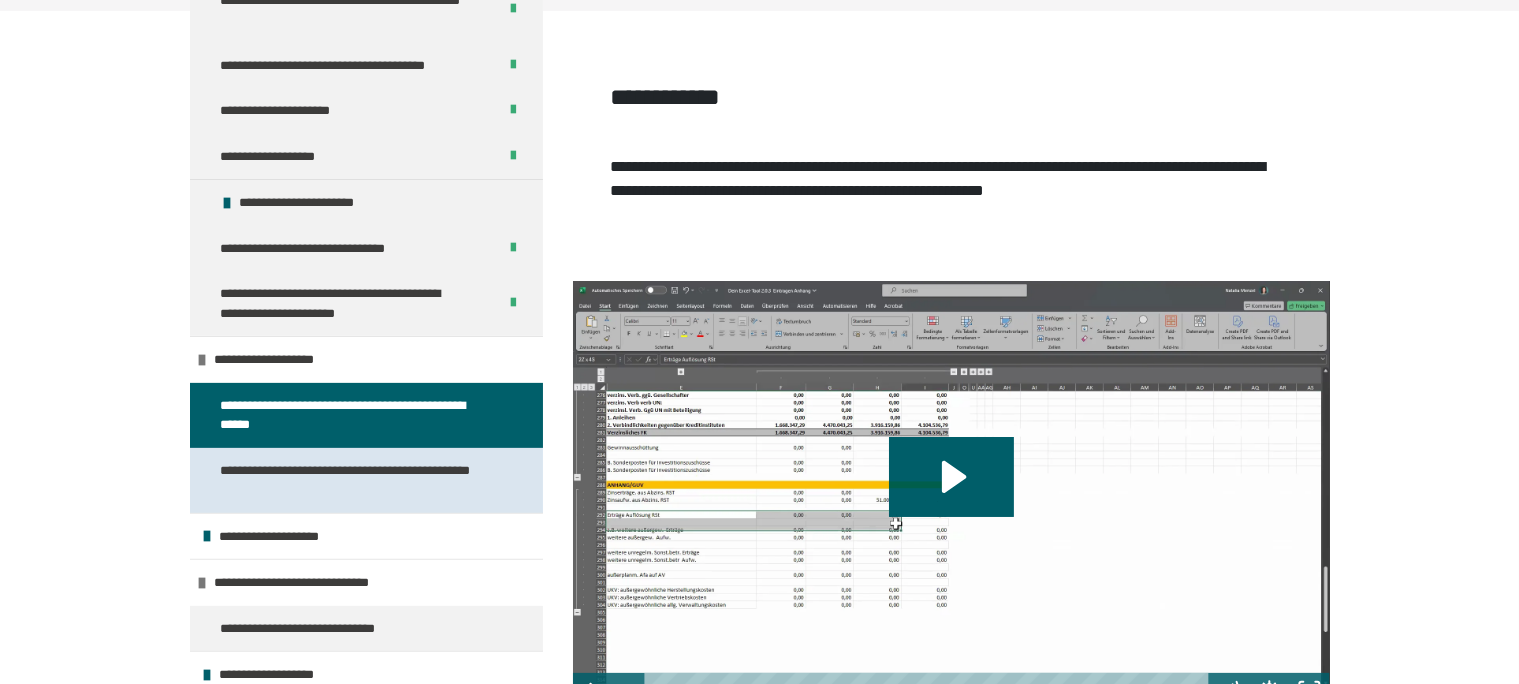 click on "**********" at bounding box center (350, 480) 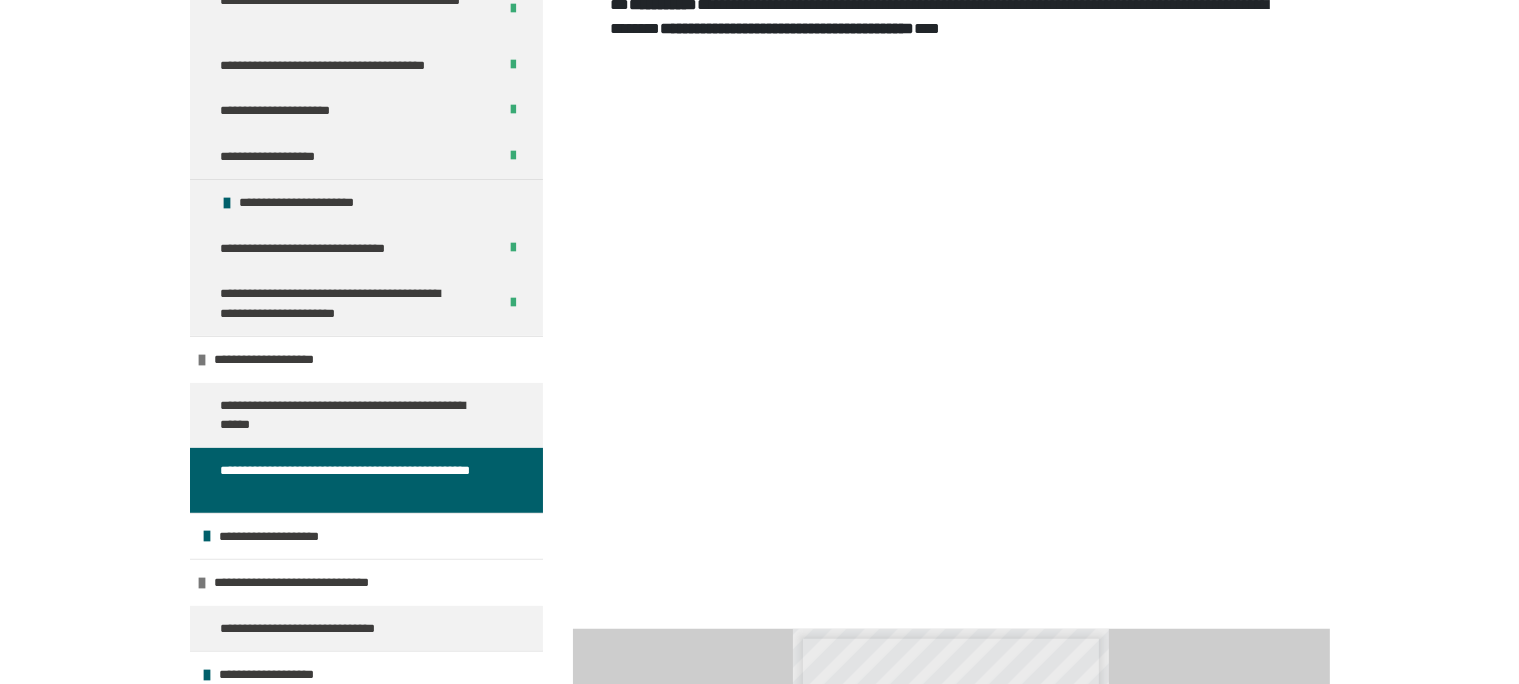 scroll, scrollTop: 1416, scrollLeft: 0, axis: vertical 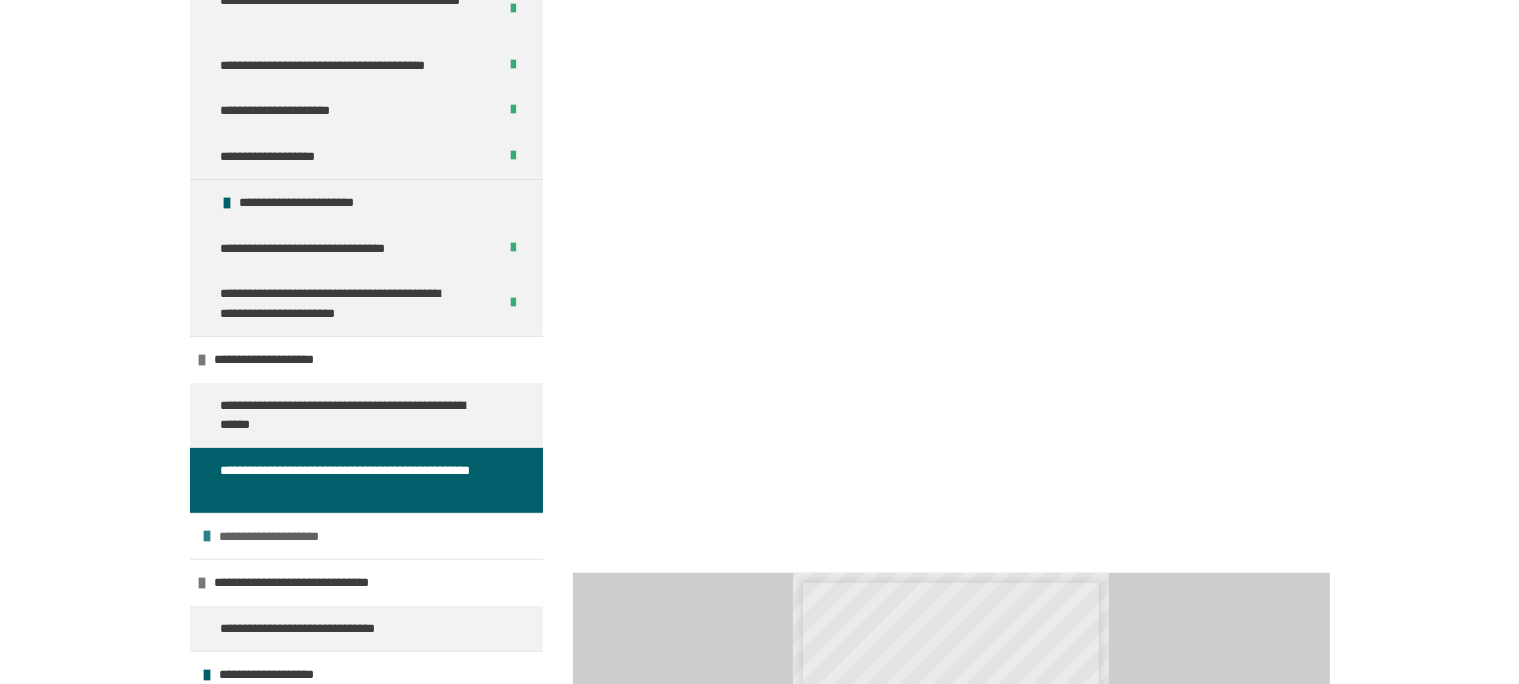 click on "**********" at bounding box center (282, 537) 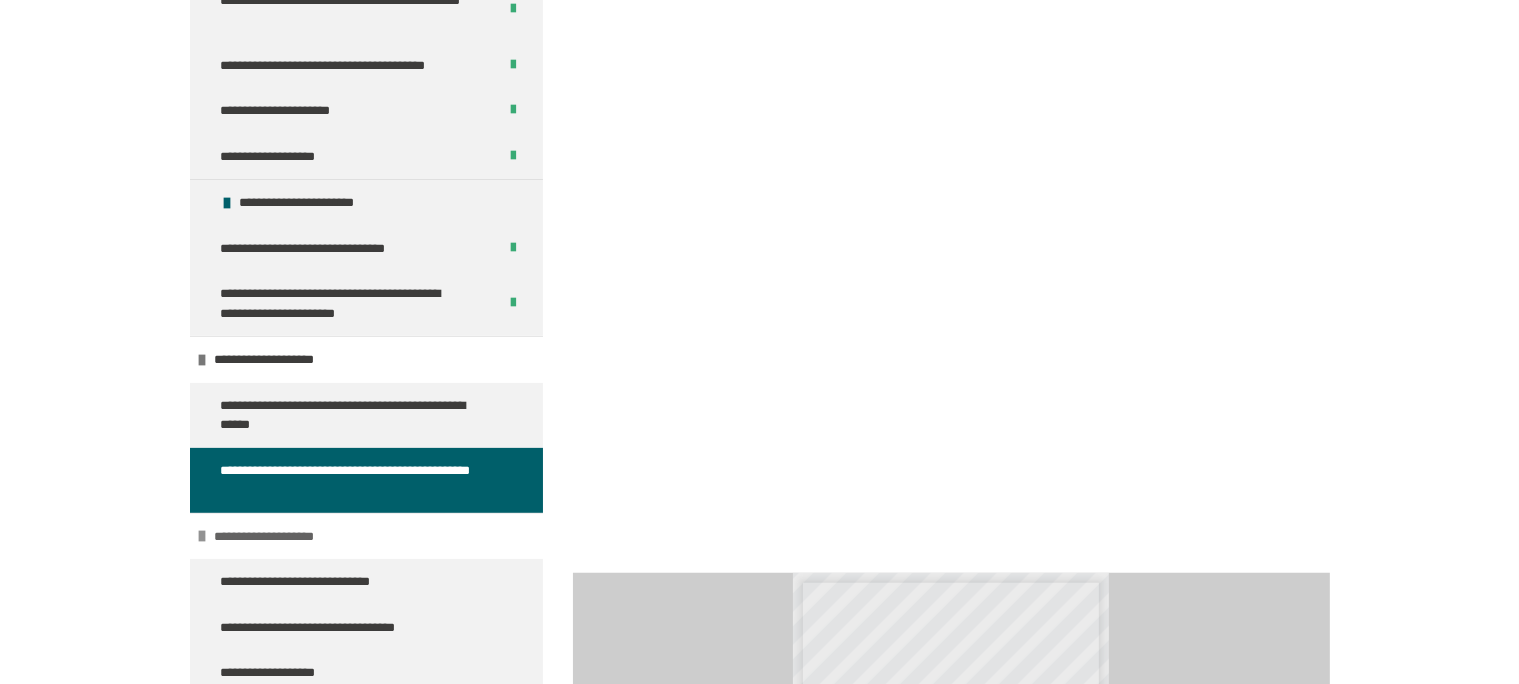 scroll, scrollTop: 667, scrollLeft: 0, axis: vertical 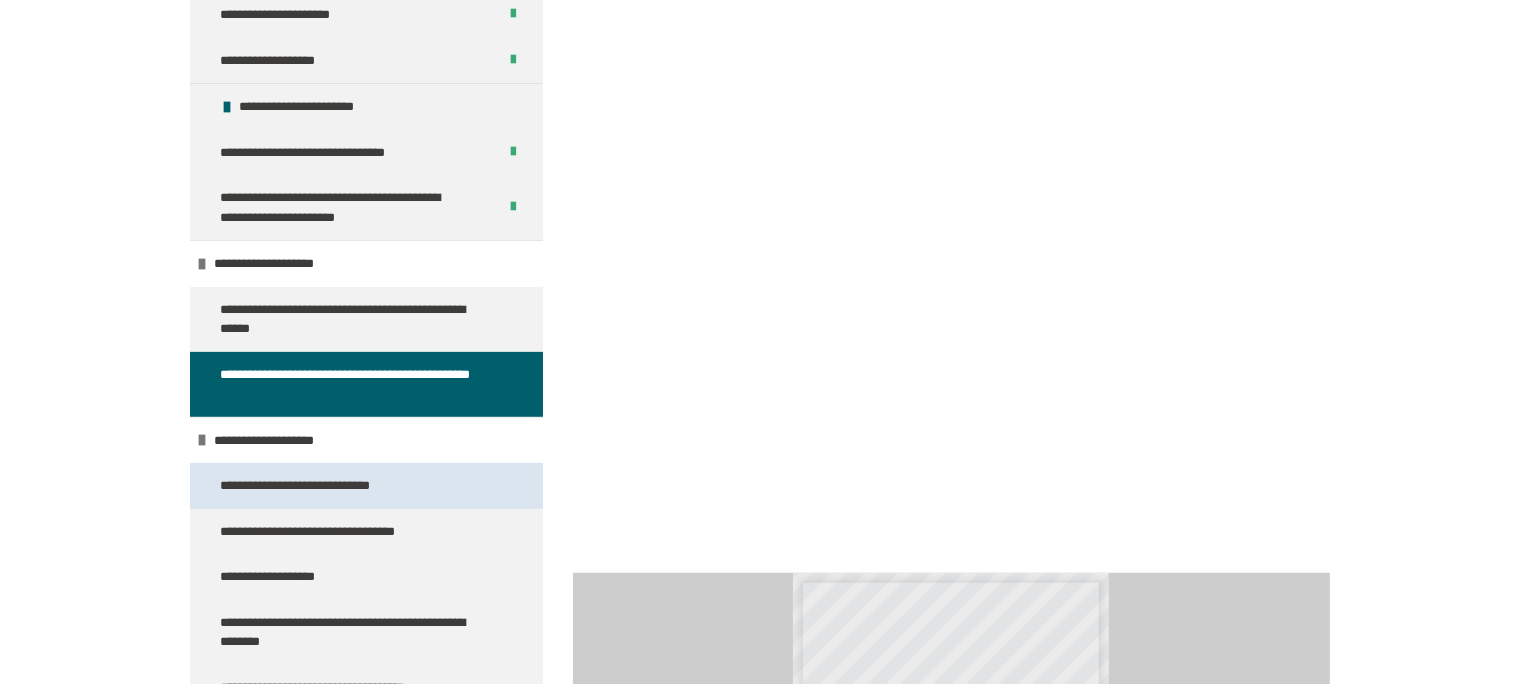 click on "**********" at bounding box center [311, 486] 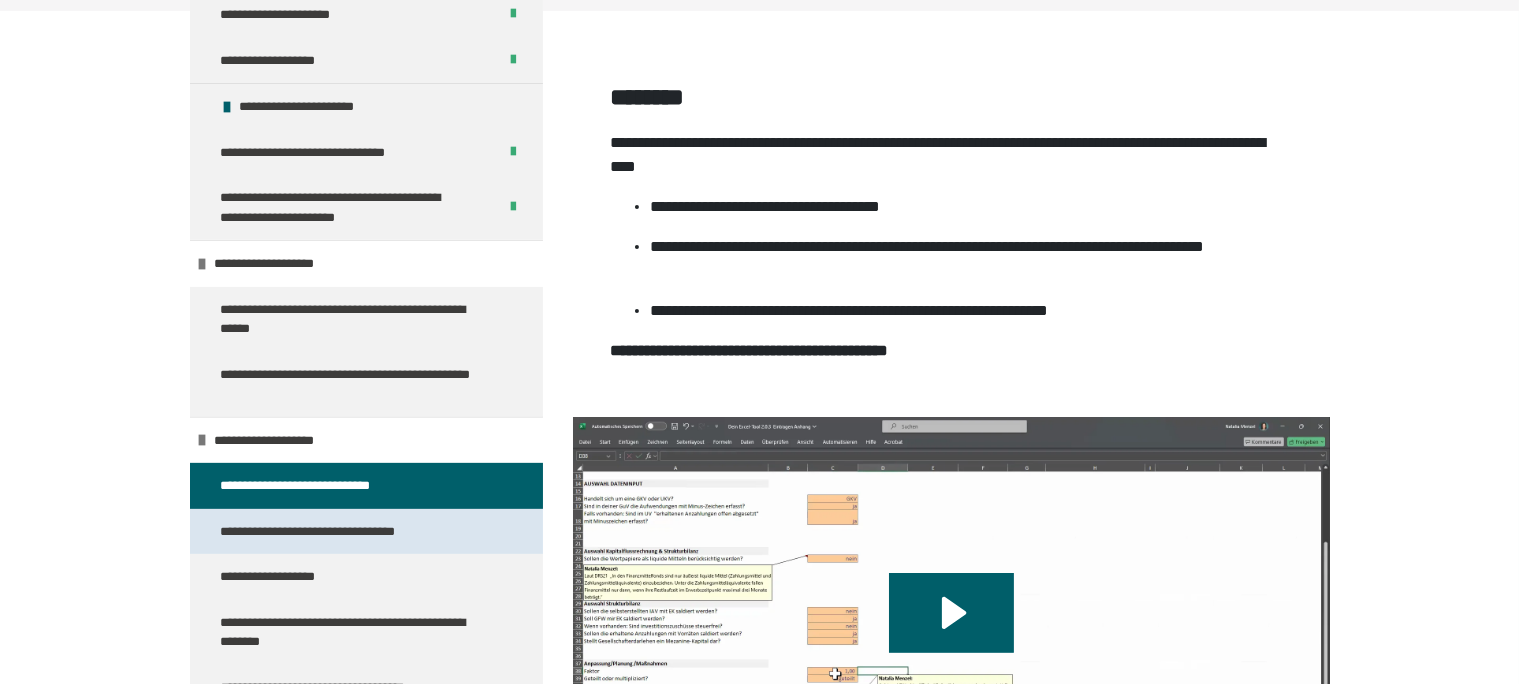 click on "**********" at bounding box center (333, 532) 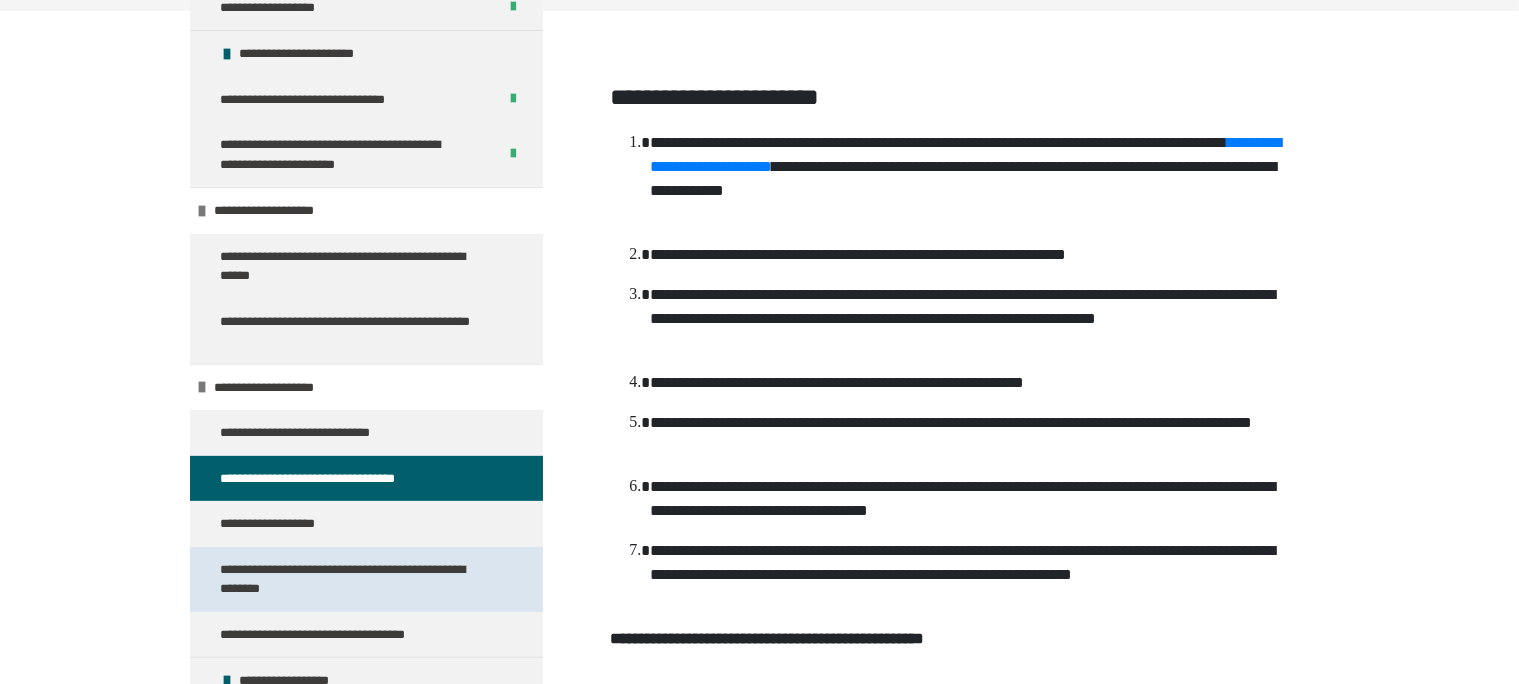 scroll, scrollTop: 763, scrollLeft: 0, axis: vertical 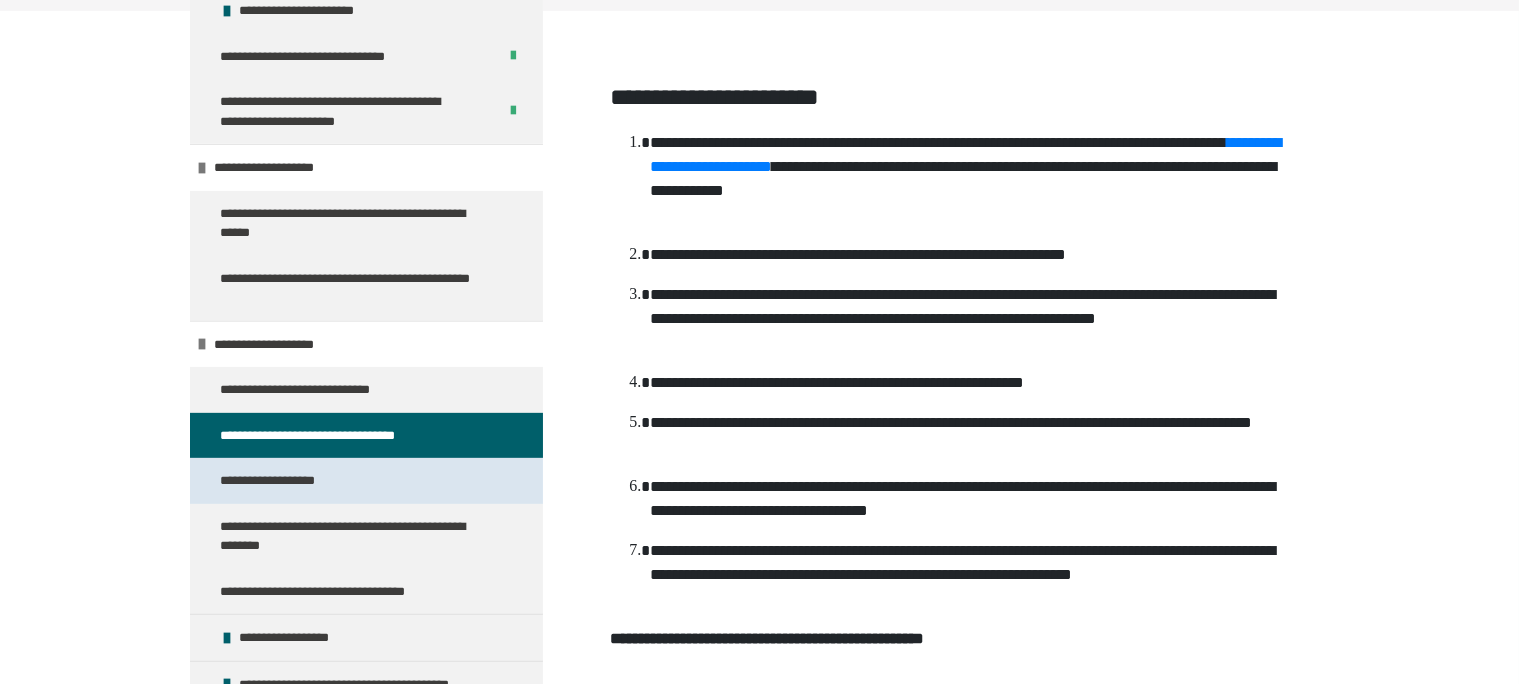 click on "**********" at bounding box center (278, 481) 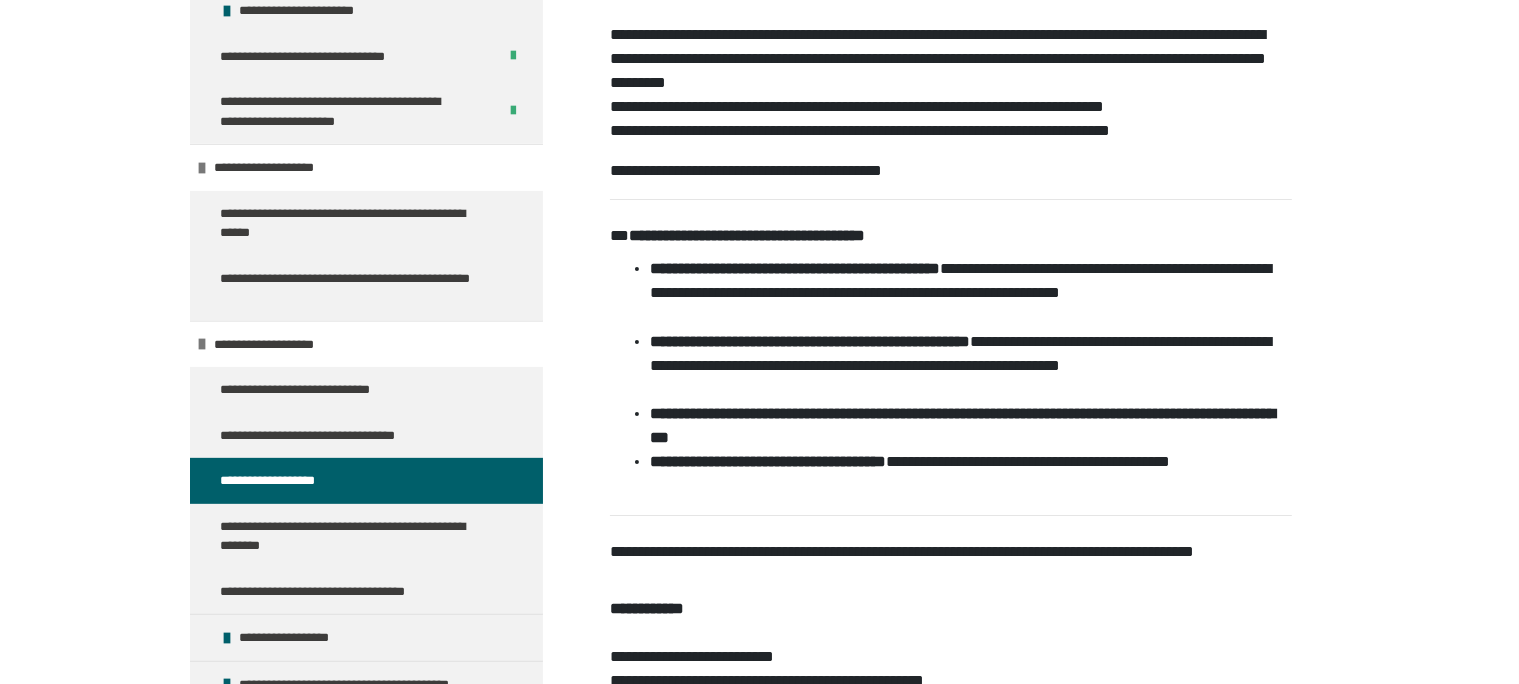 scroll, scrollTop: 466, scrollLeft: 0, axis: vertical 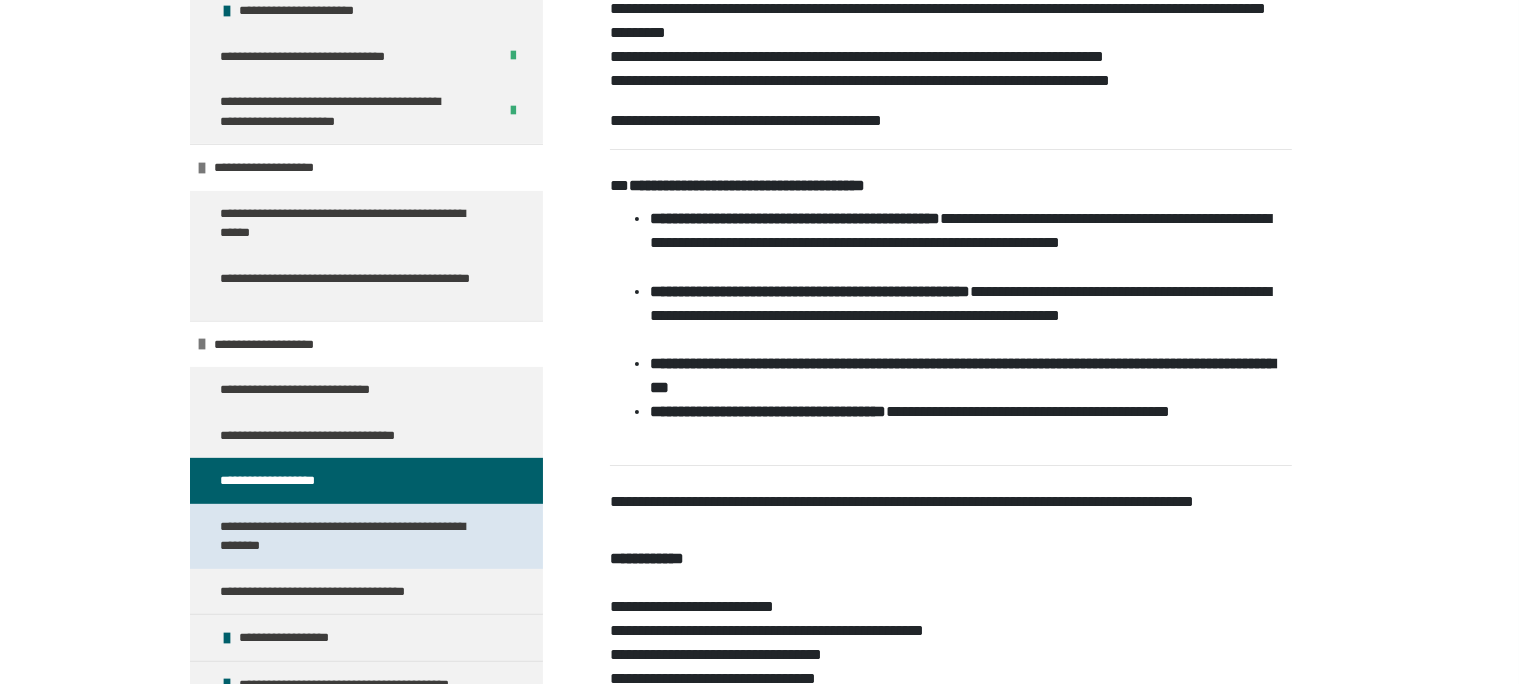 click on "**********" at bounding box center (350, 536) 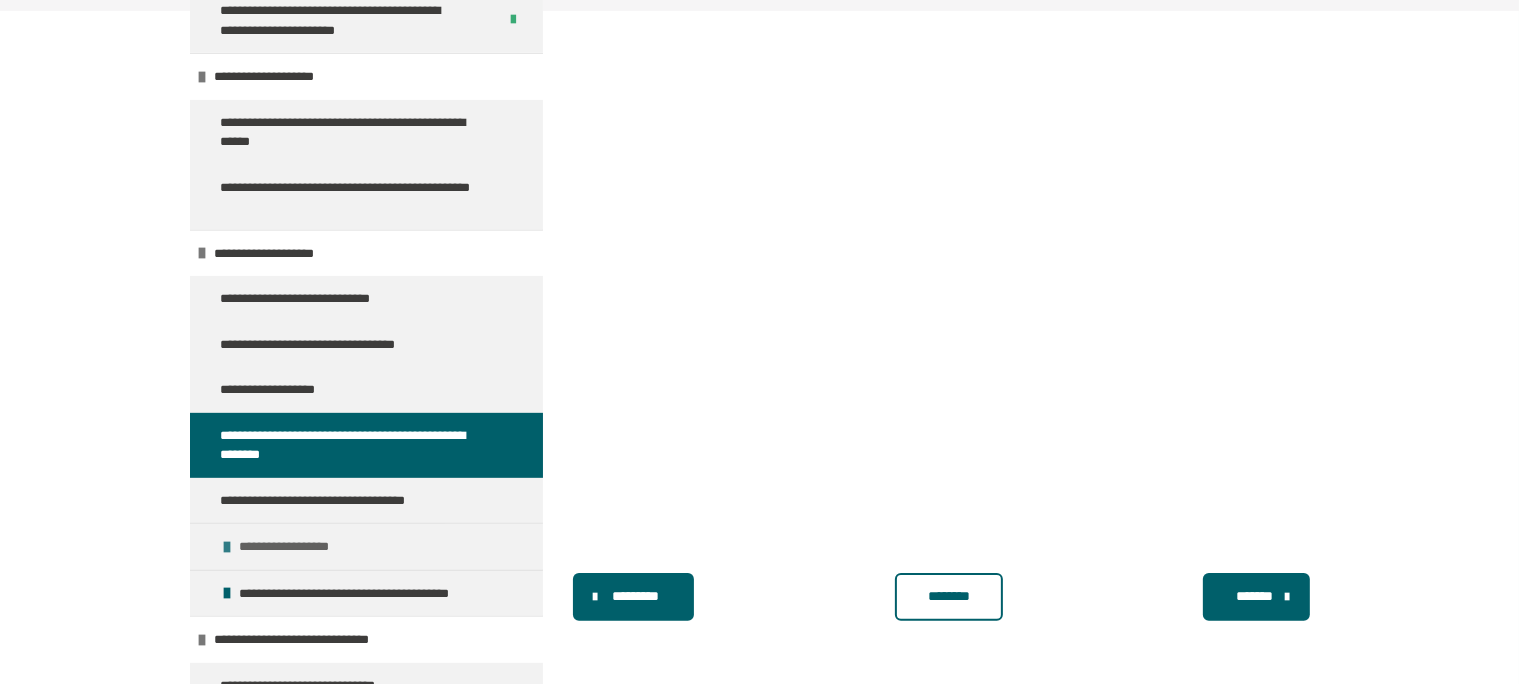 scroll, scrollTop: 859, scrollLeft: 0, axis: vertical 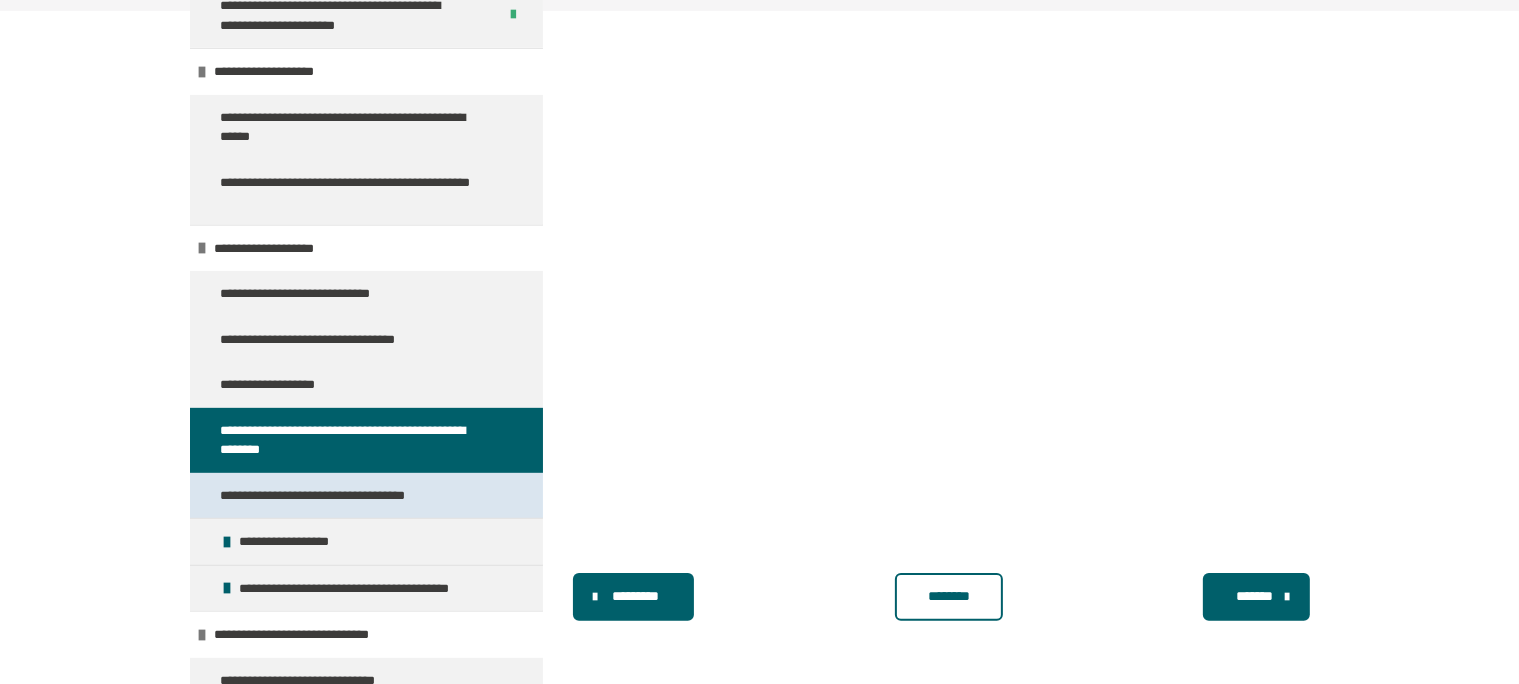 click on "**********" at bounding box center [330, 496] 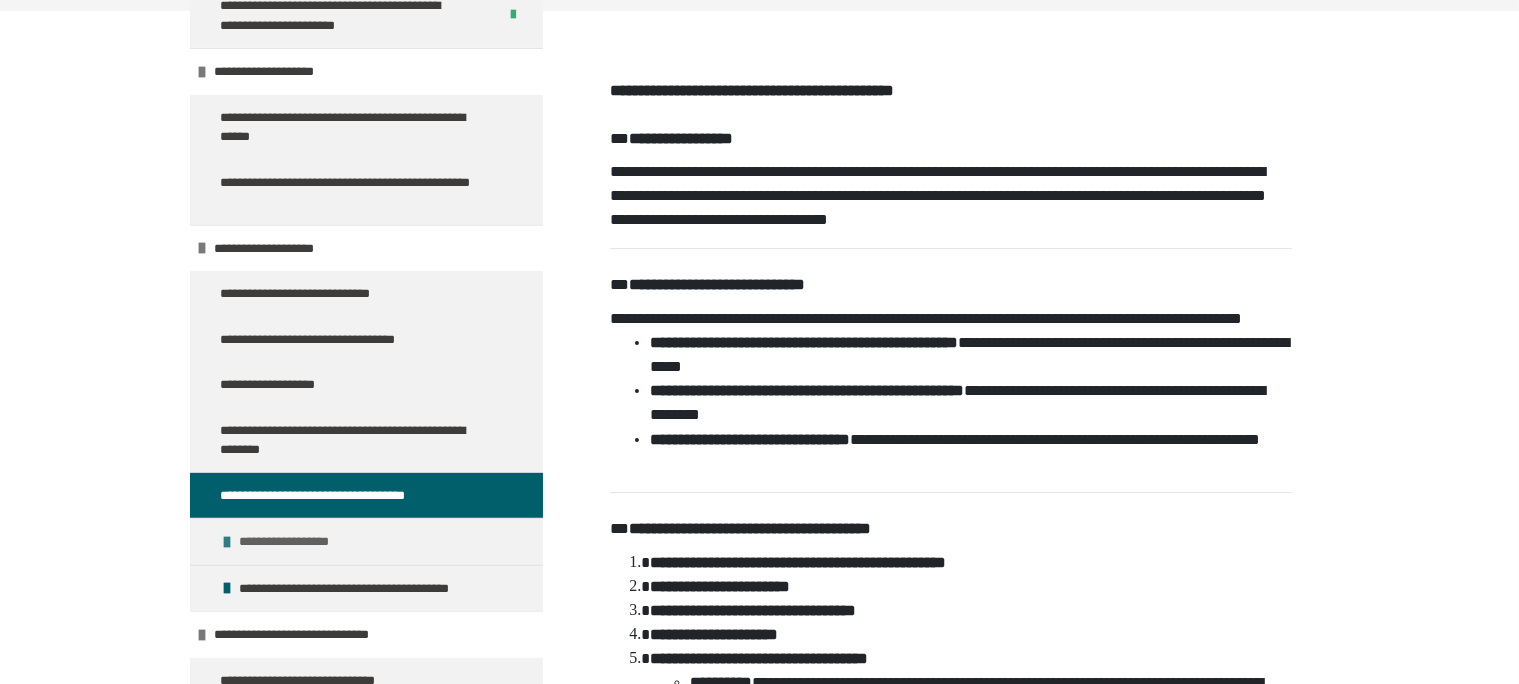 click on "**********" at bounding box center [366, 541] 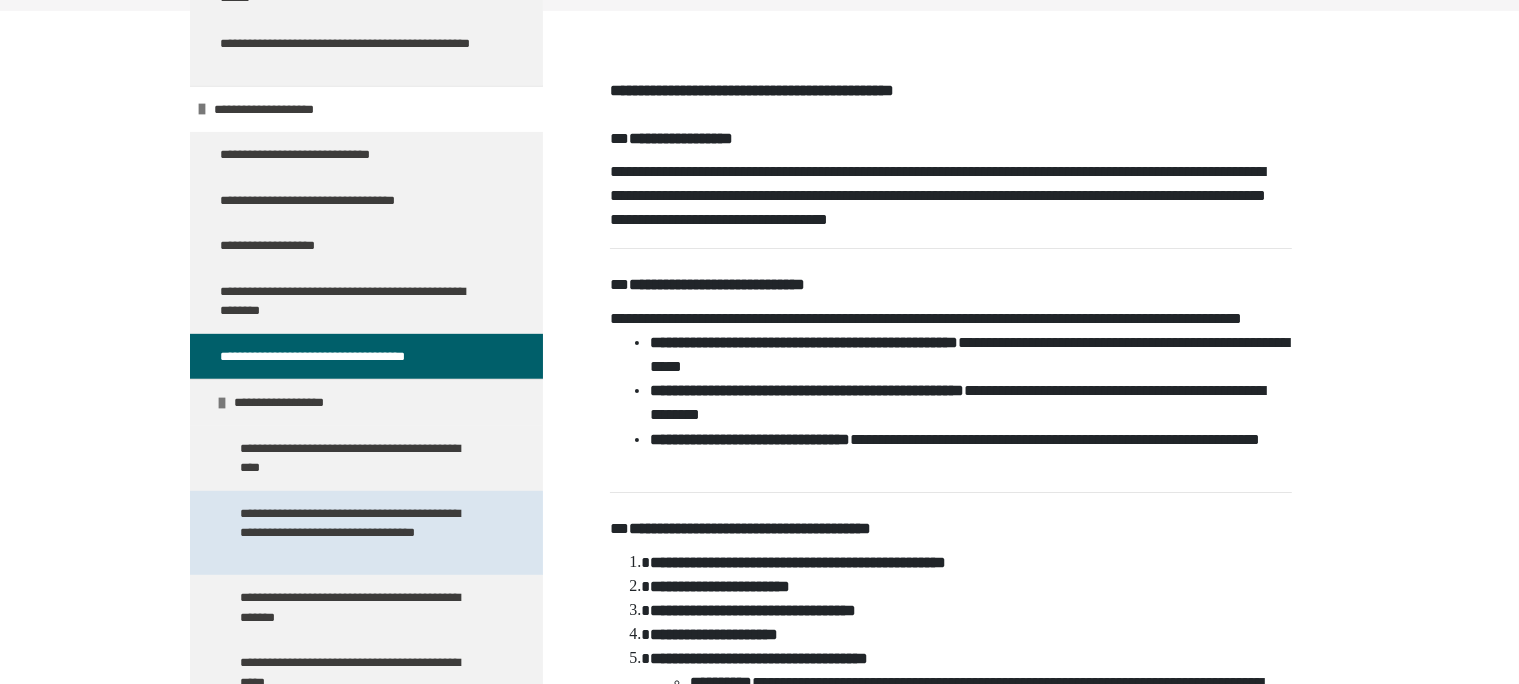 scroll, scrollTop: 1051, scrollLeft: 0, axis: vertical 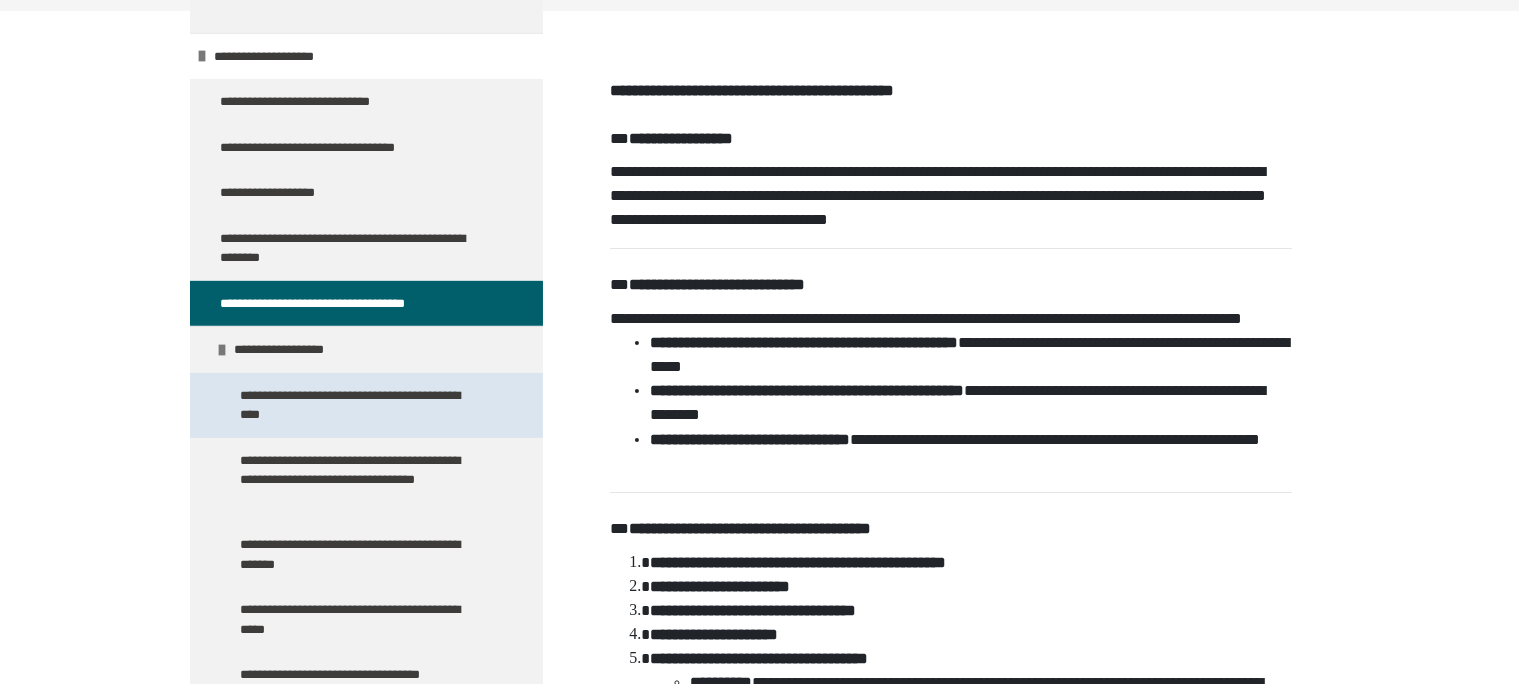 click on "**********" at bounding box center [360, 405] 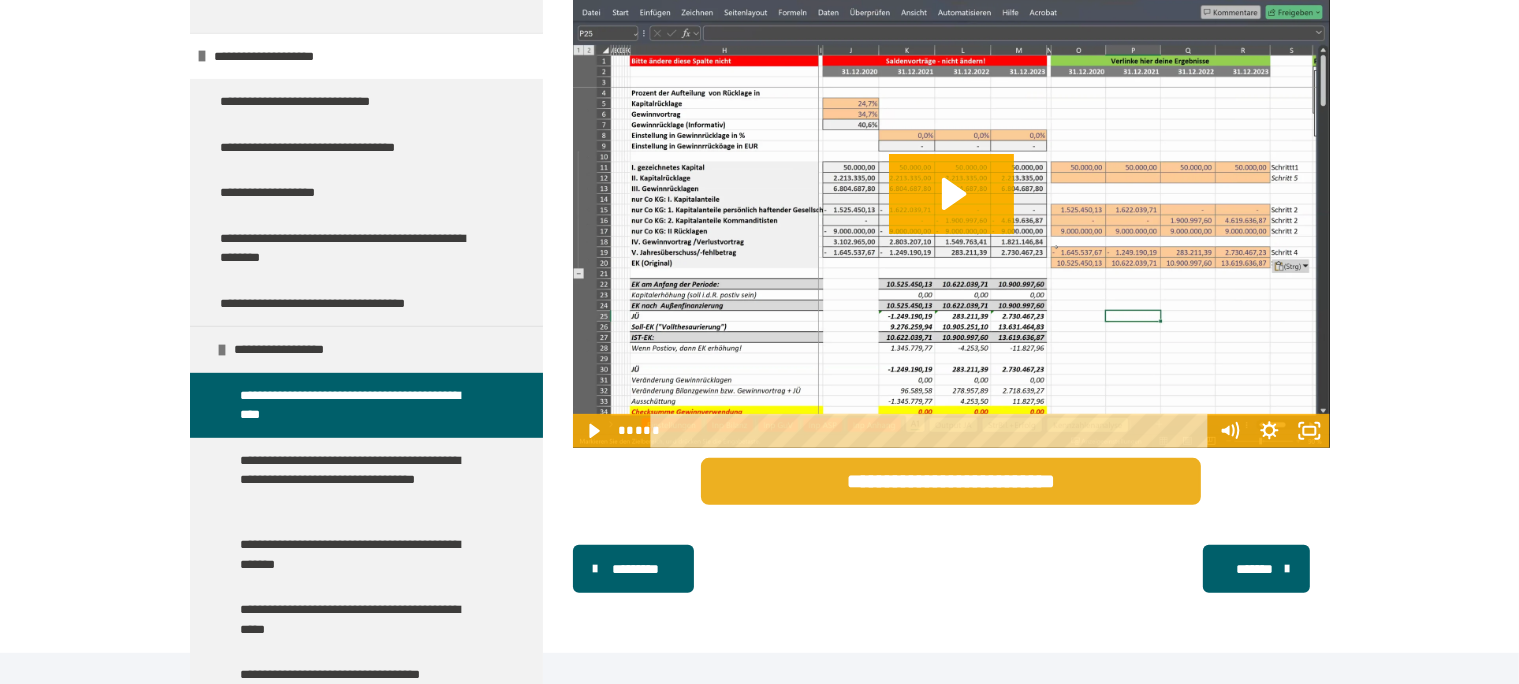 scroll, scrollTop: 752, scrollLeft: 0, axis: vertical 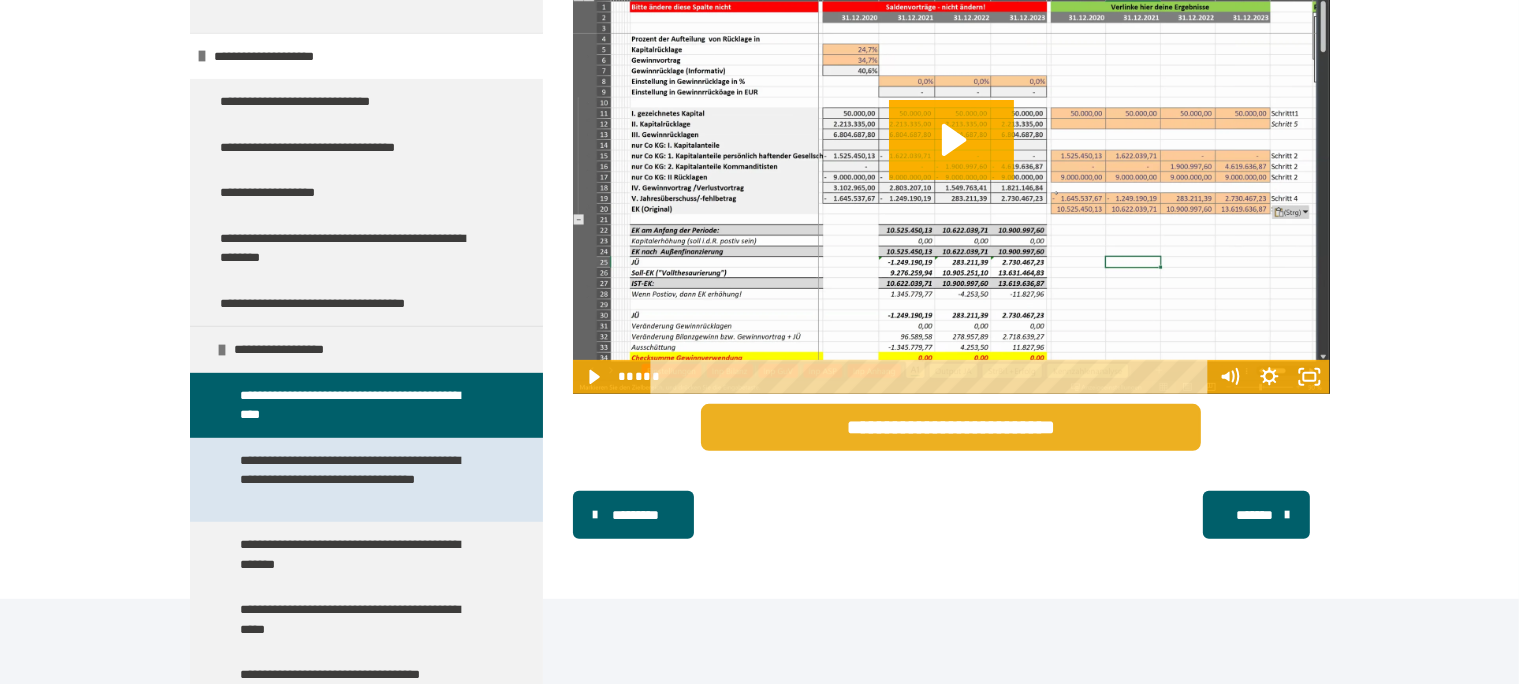 click on "**********" at bounding box center [360, 480] 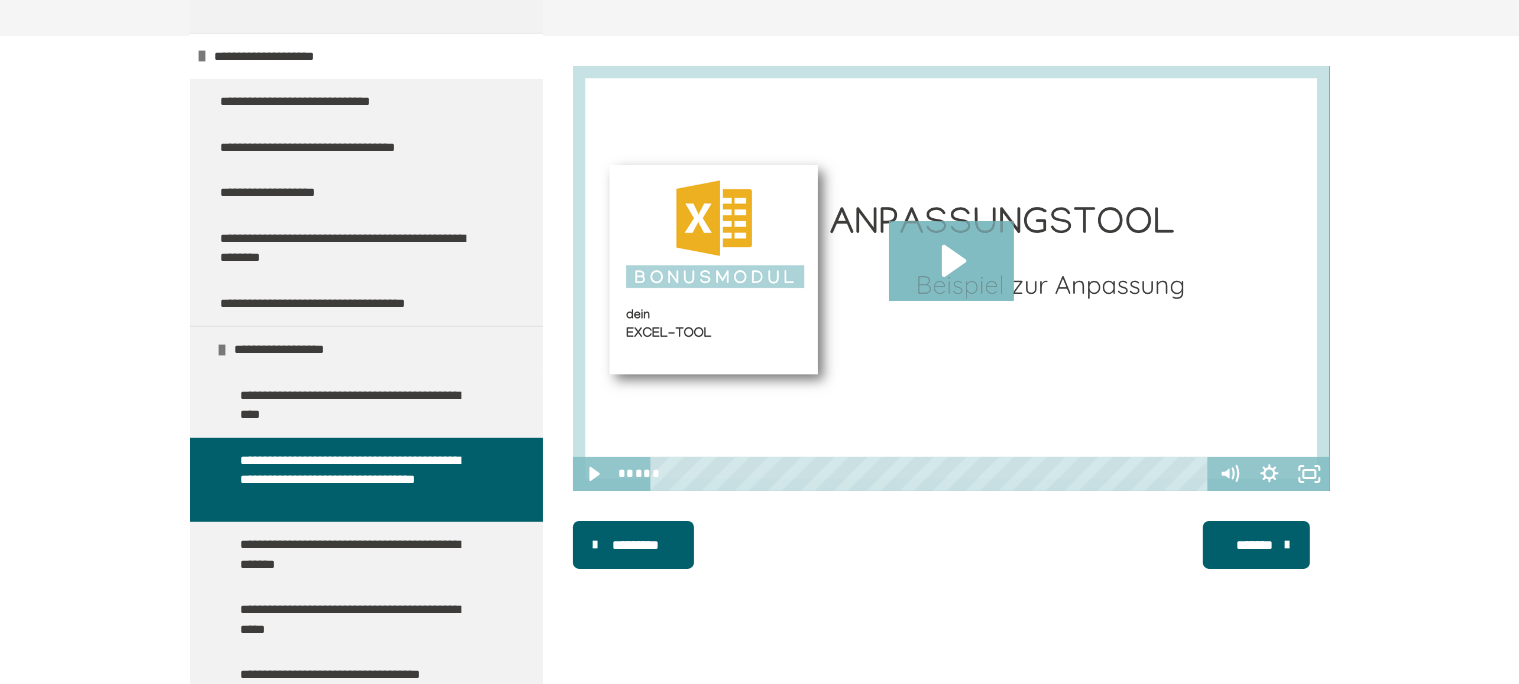 scroll, scrollTop: 1147, scrollLeft: 0, axis: vertical 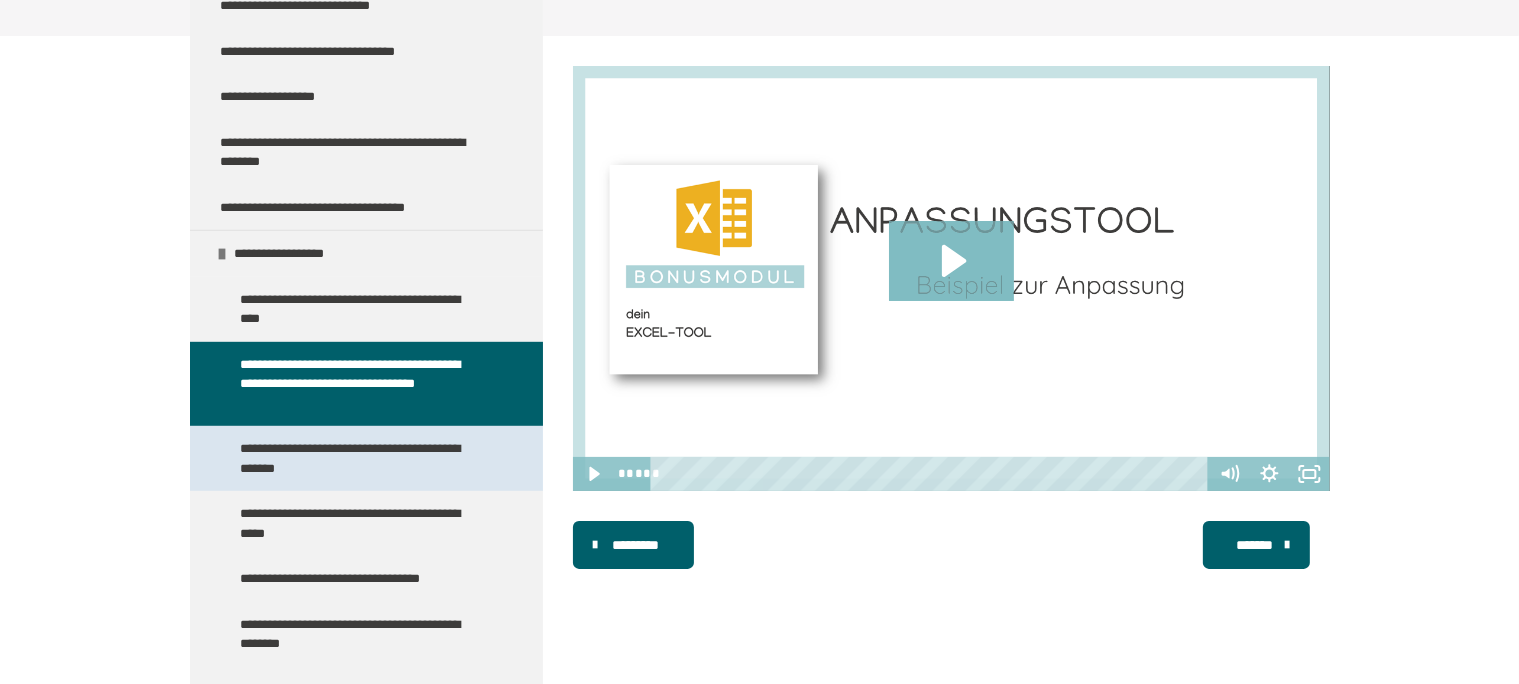 click on "**********" at bounding box center (360, 458) 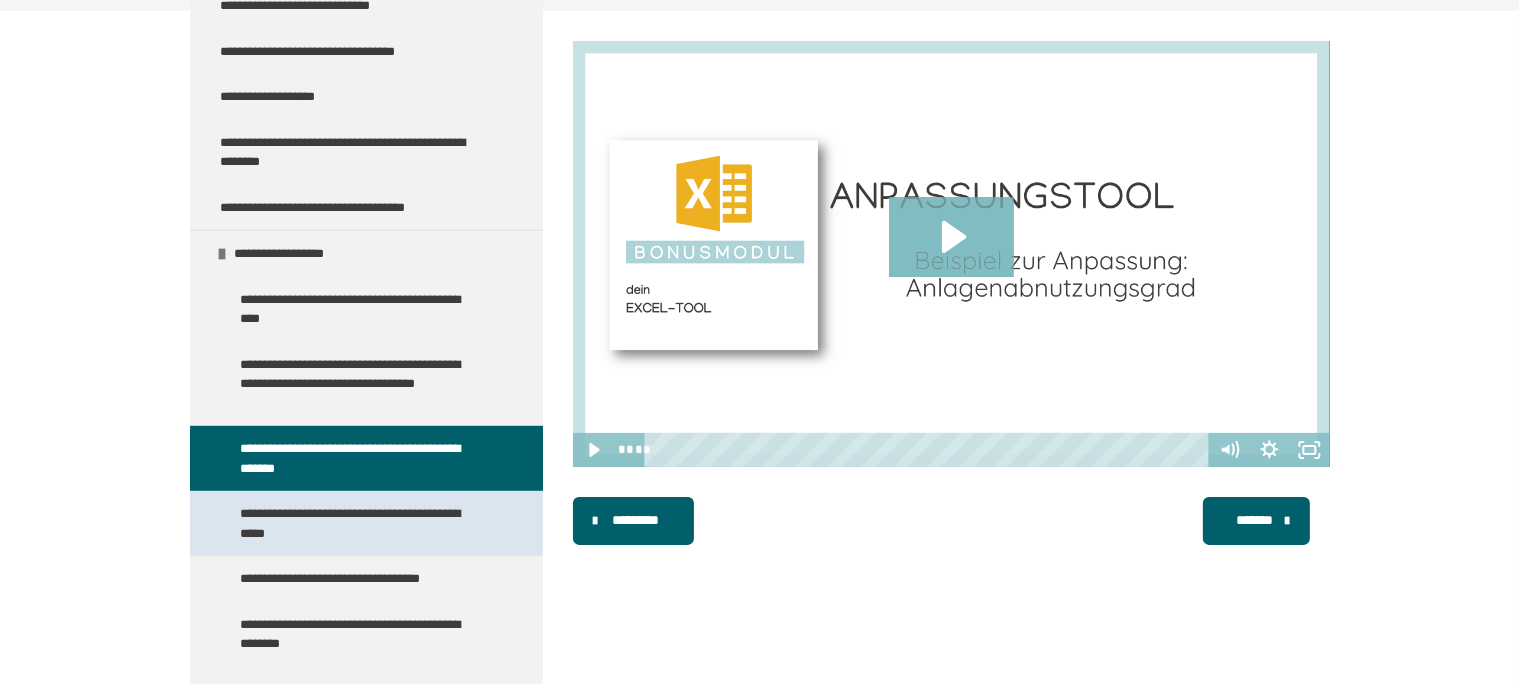 click on "**********" at bounding box center (360, 523) 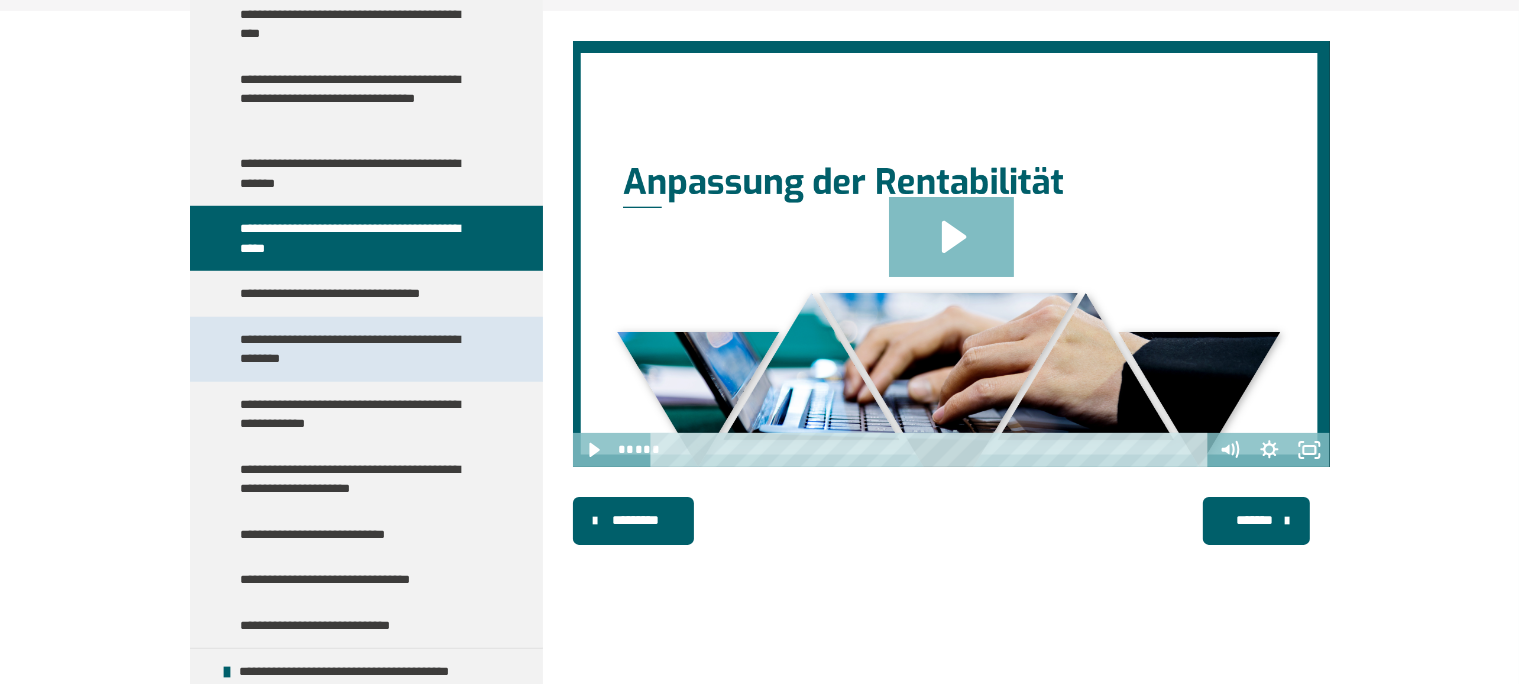 scroll, scrollTop: 1435, scrollLeft: 0, axis: vertical 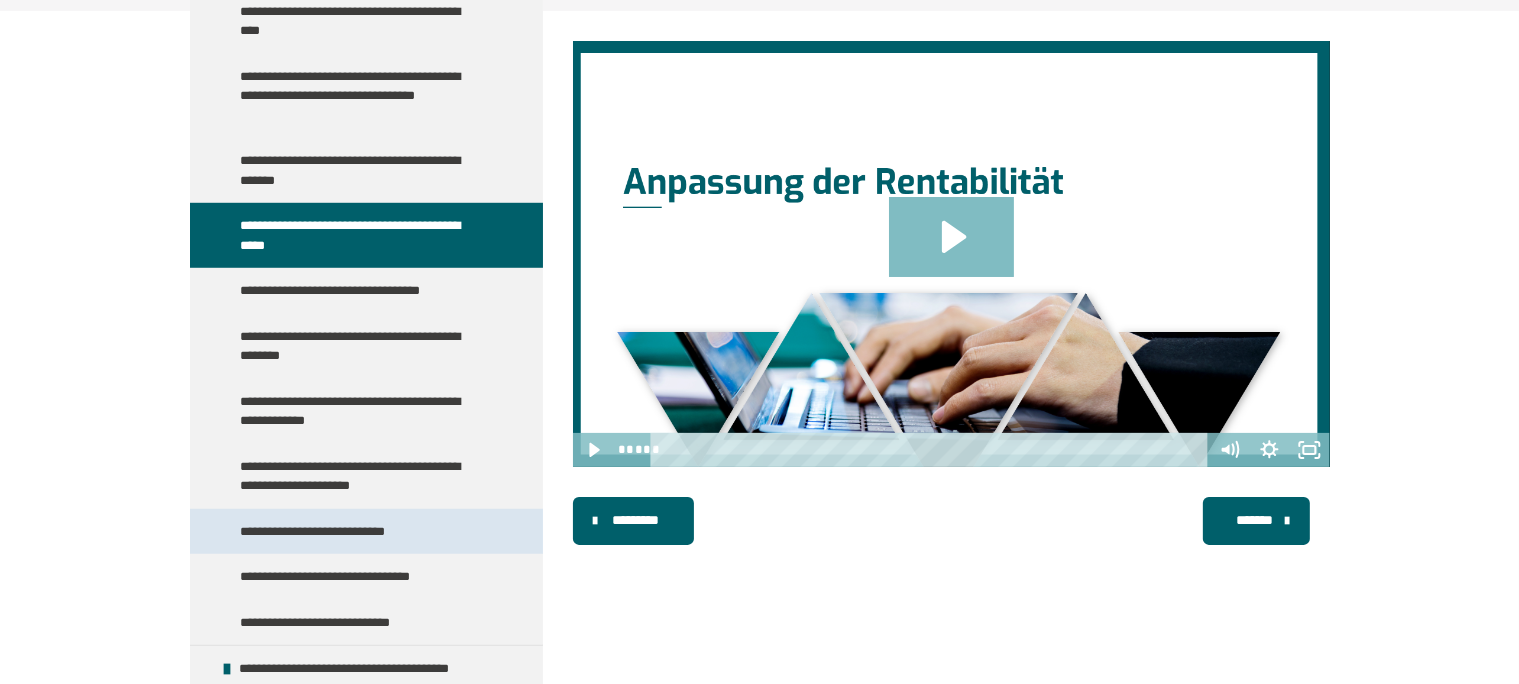 click on "**********" at bounding box center (366, 532) 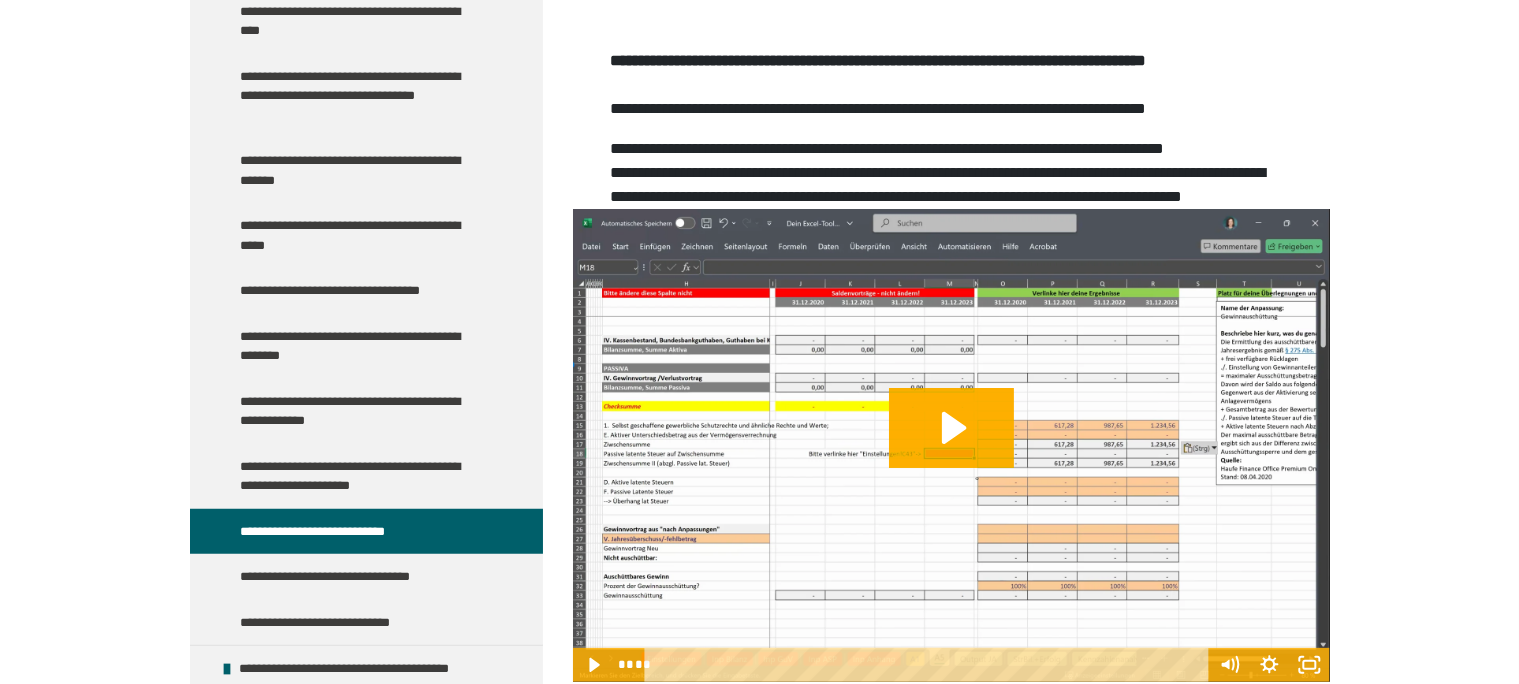 scroll, scrollTop: 572, scrollLeft: 0, axis: vertical 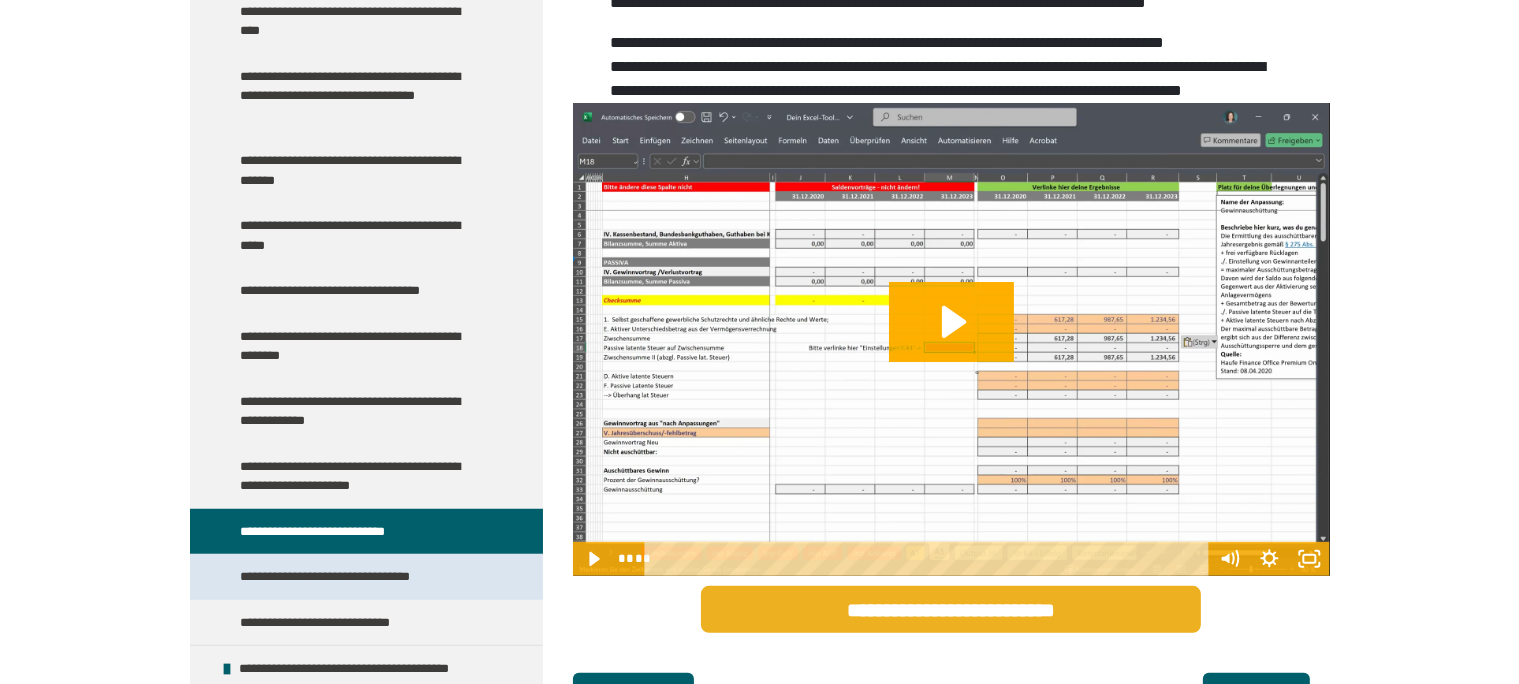 click on "**********" at bounding box center [351, 577] 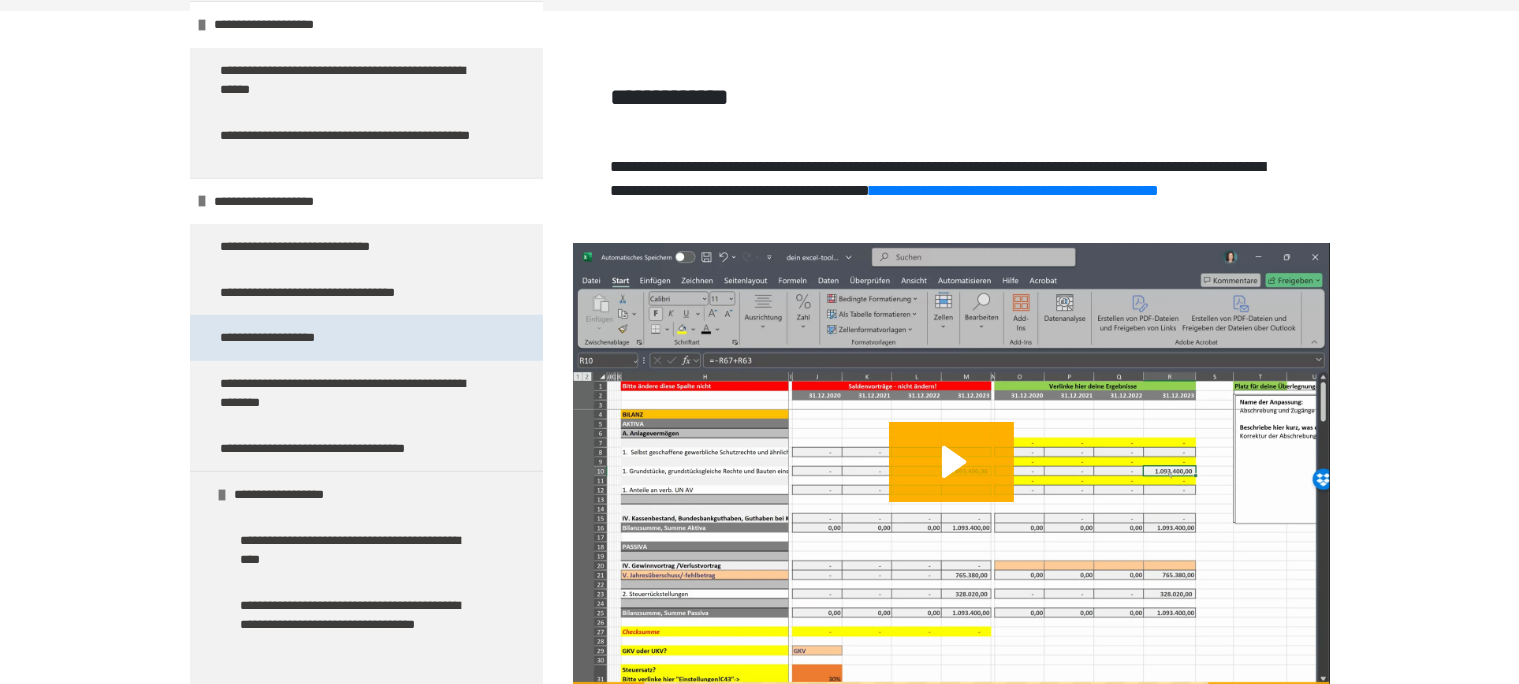 scroll, scrollTop: 859, scrollLeft: 0, axis: vertical 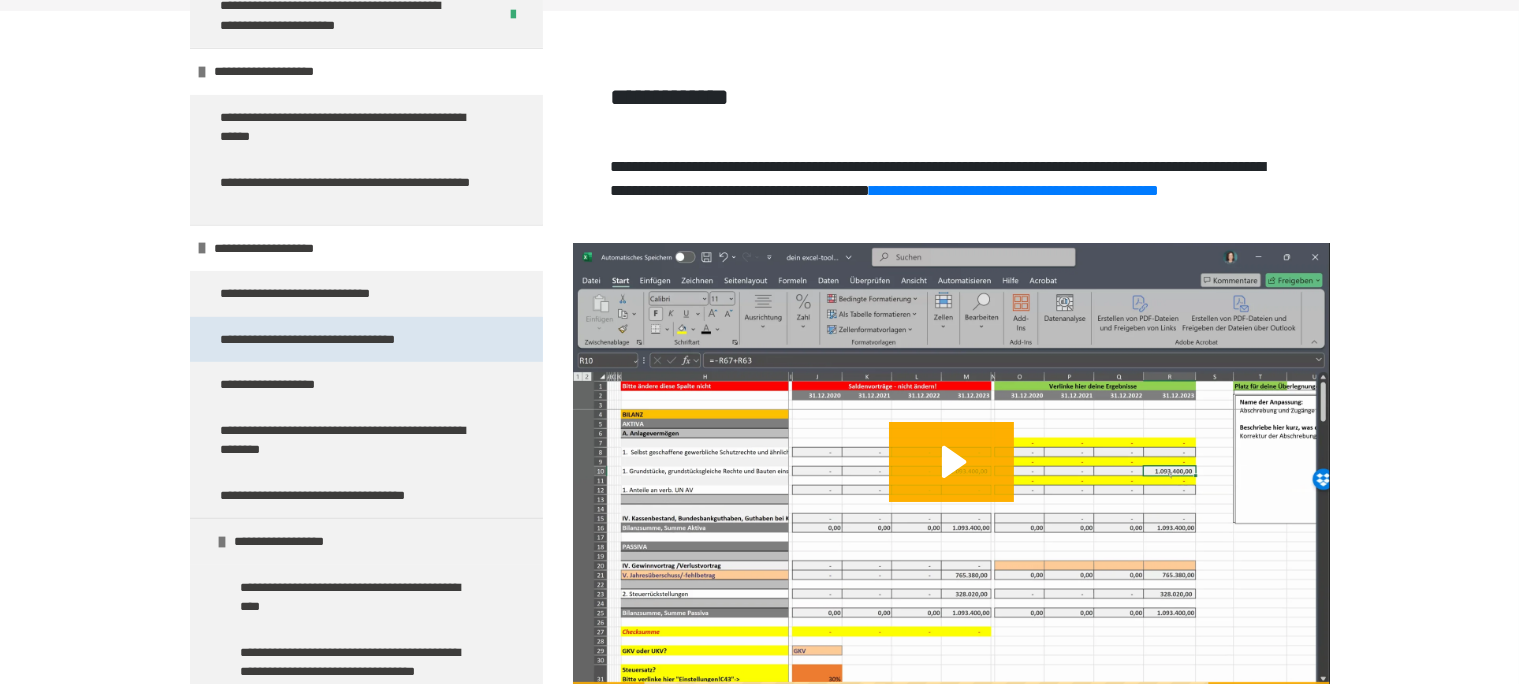 click on "**********" at bounding box center (333, 340) 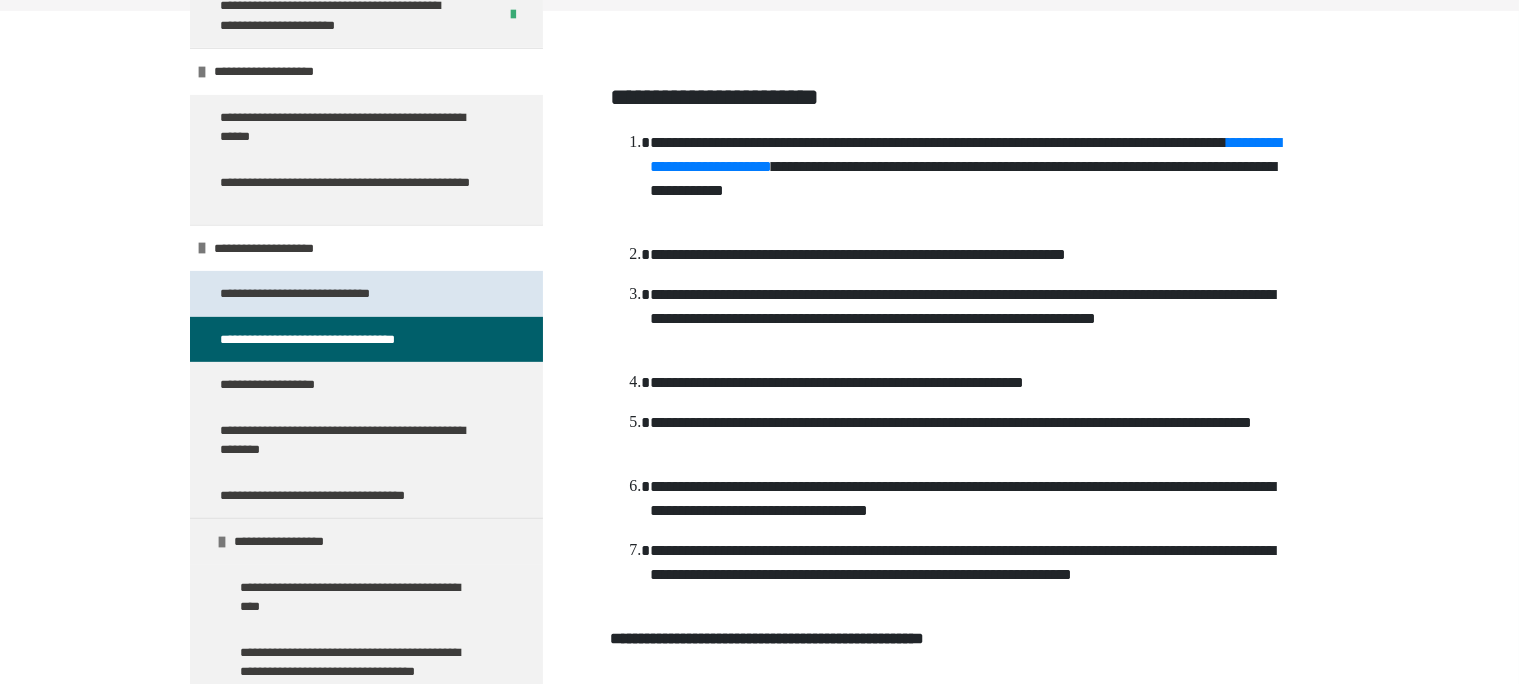 click on "**********" at bounding box center (311, 294) 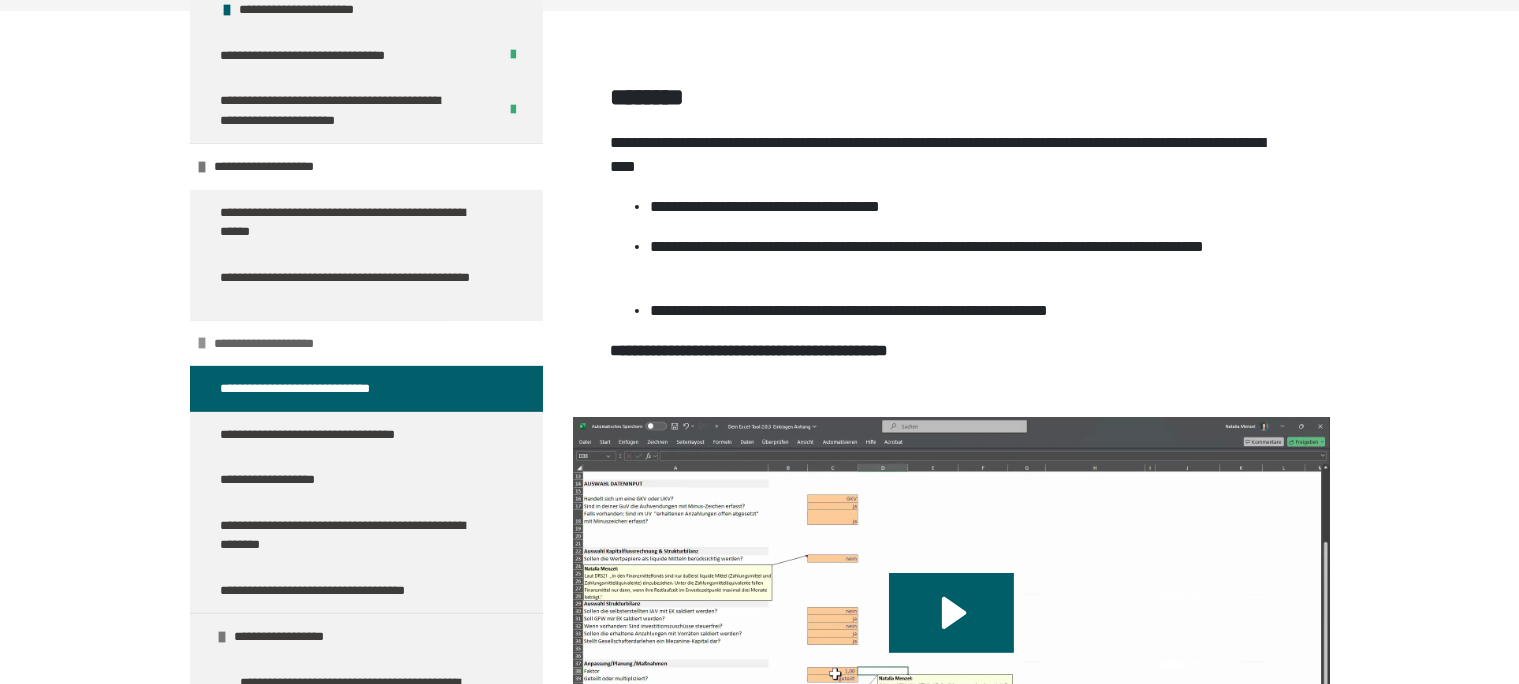 scroll, scrollTop: 763, scrollLeft: 0, axis: vertical 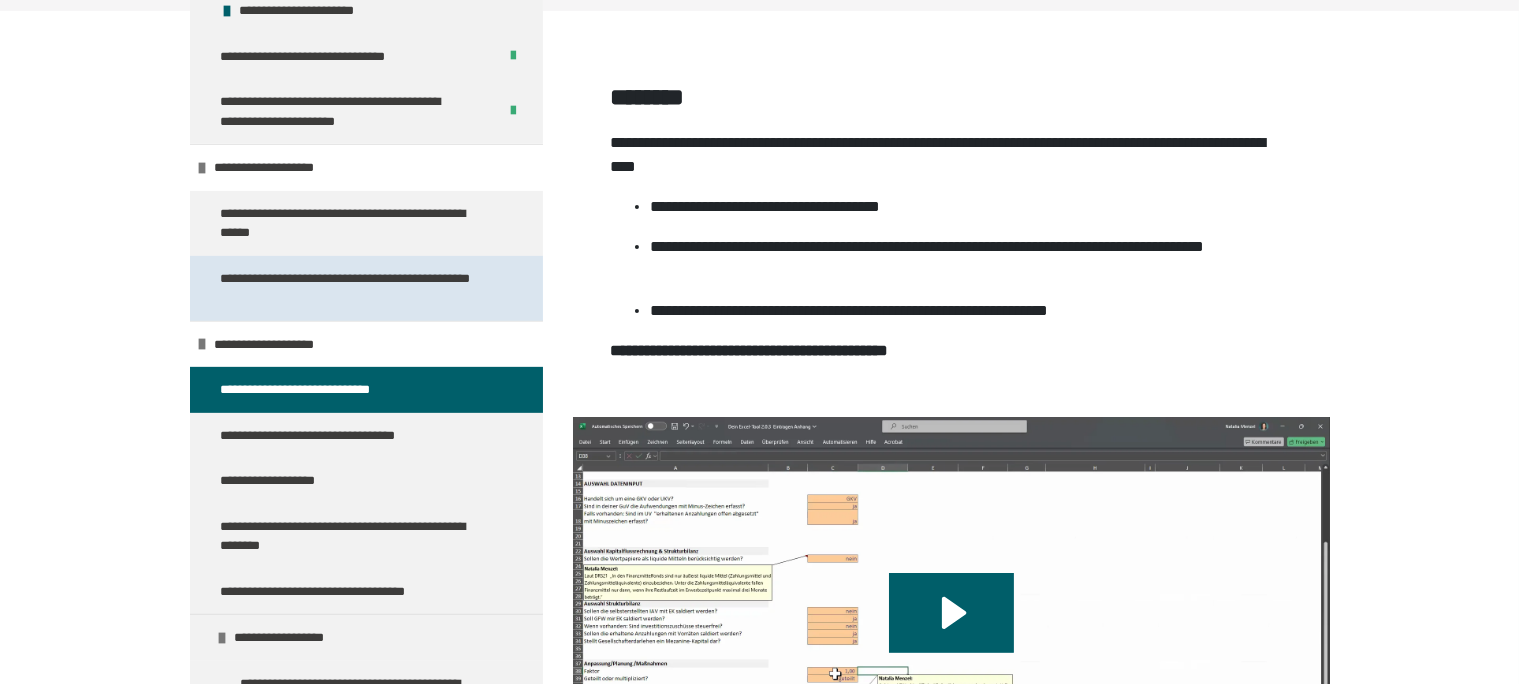 click on "**********" at bounding box center (350, 288) 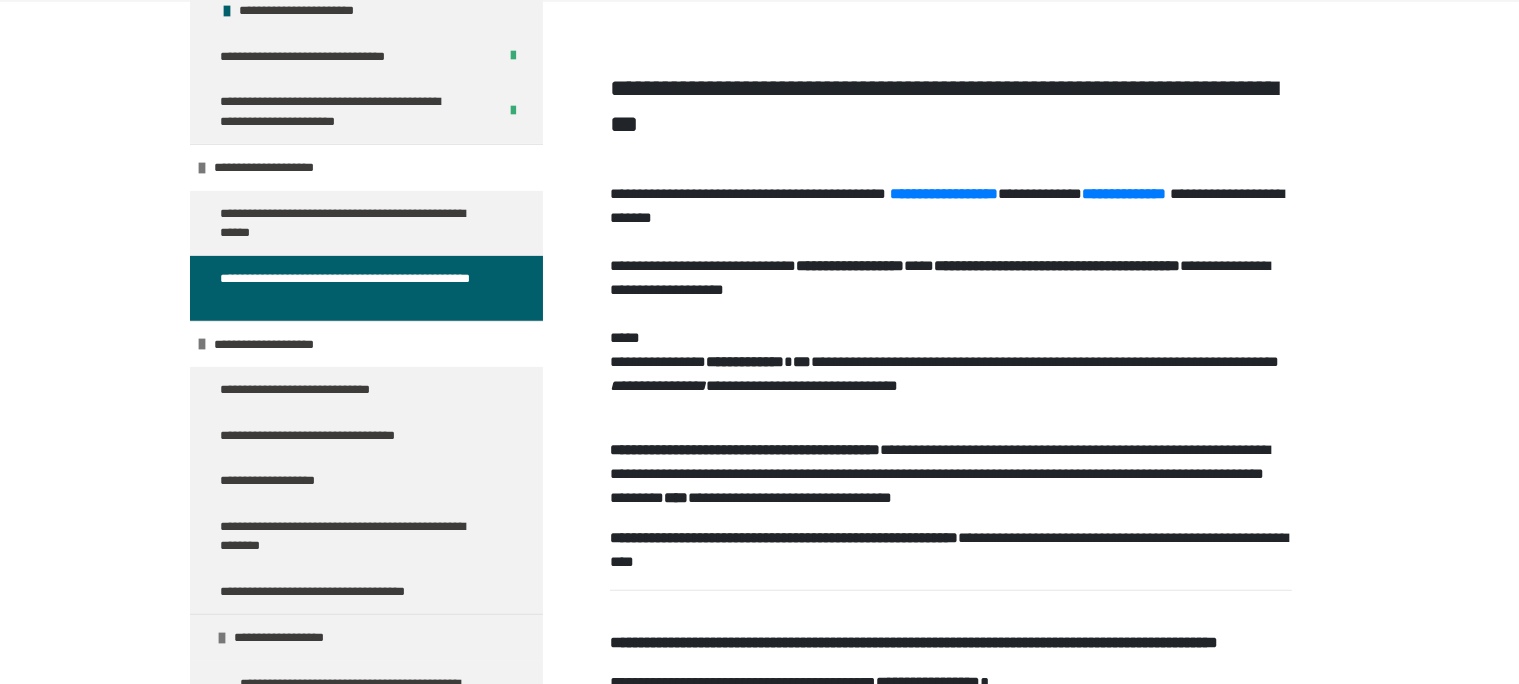 scroll, scrollTop: 360, scrollLeft: 0, axis: vertical 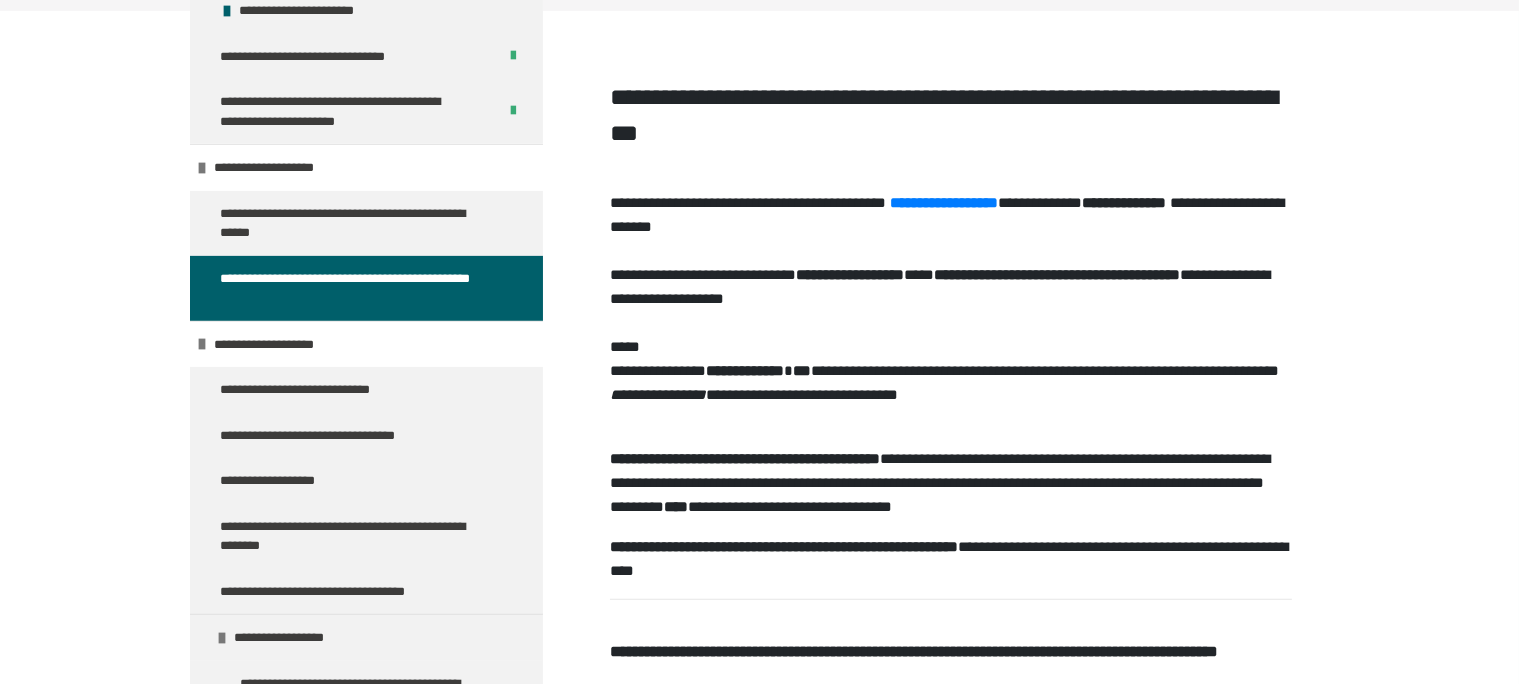 click on "**********" at bounding box center [1124, 202] 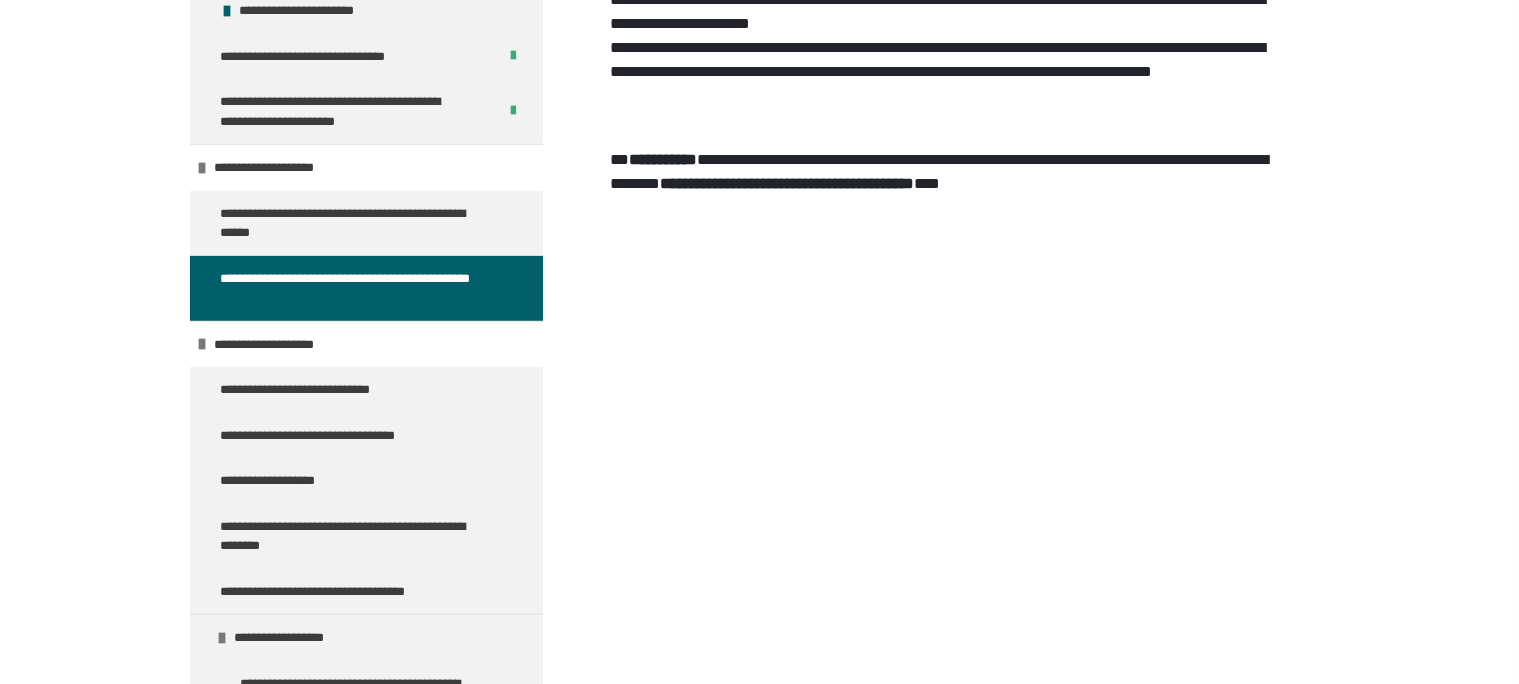 scroll, scrollTop: 783, scrollLeft: 0, axis: vertical 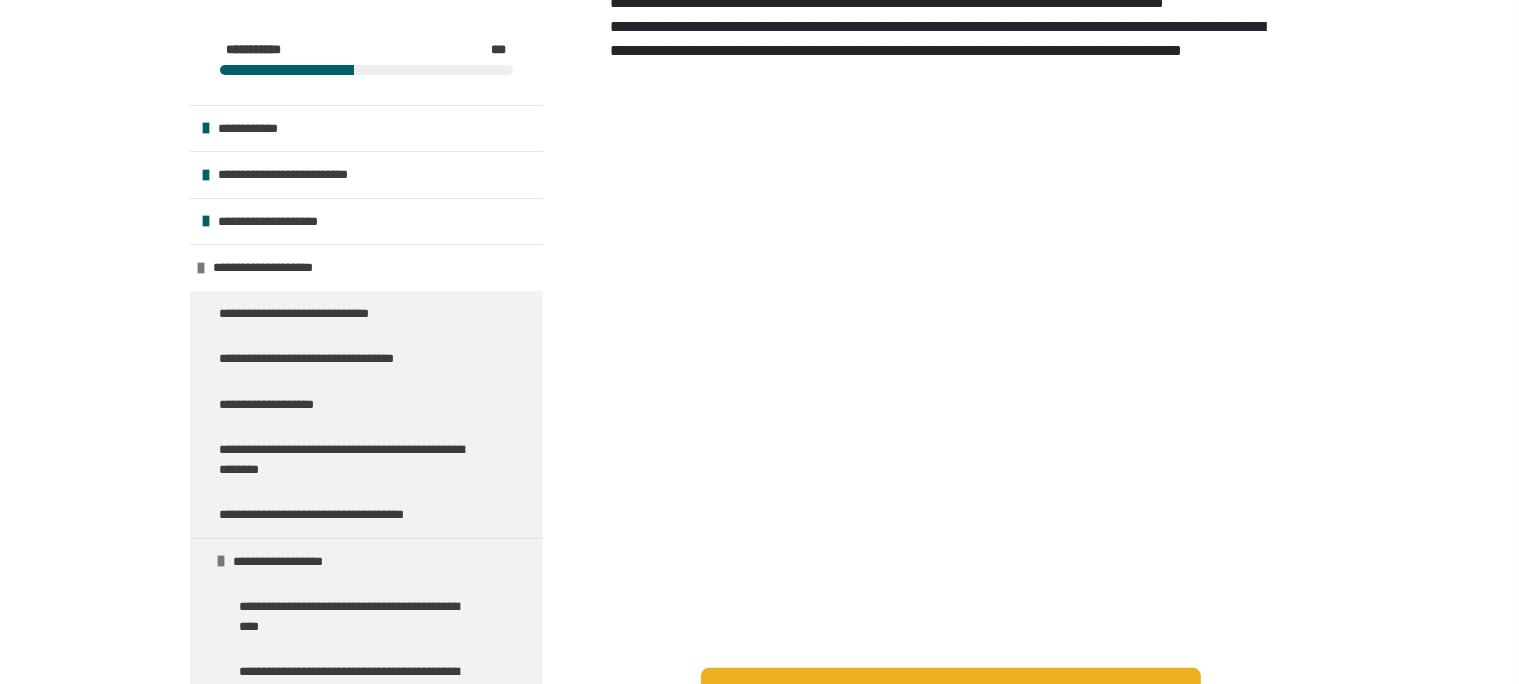 click on "**********" at bounding box center (950, 280) 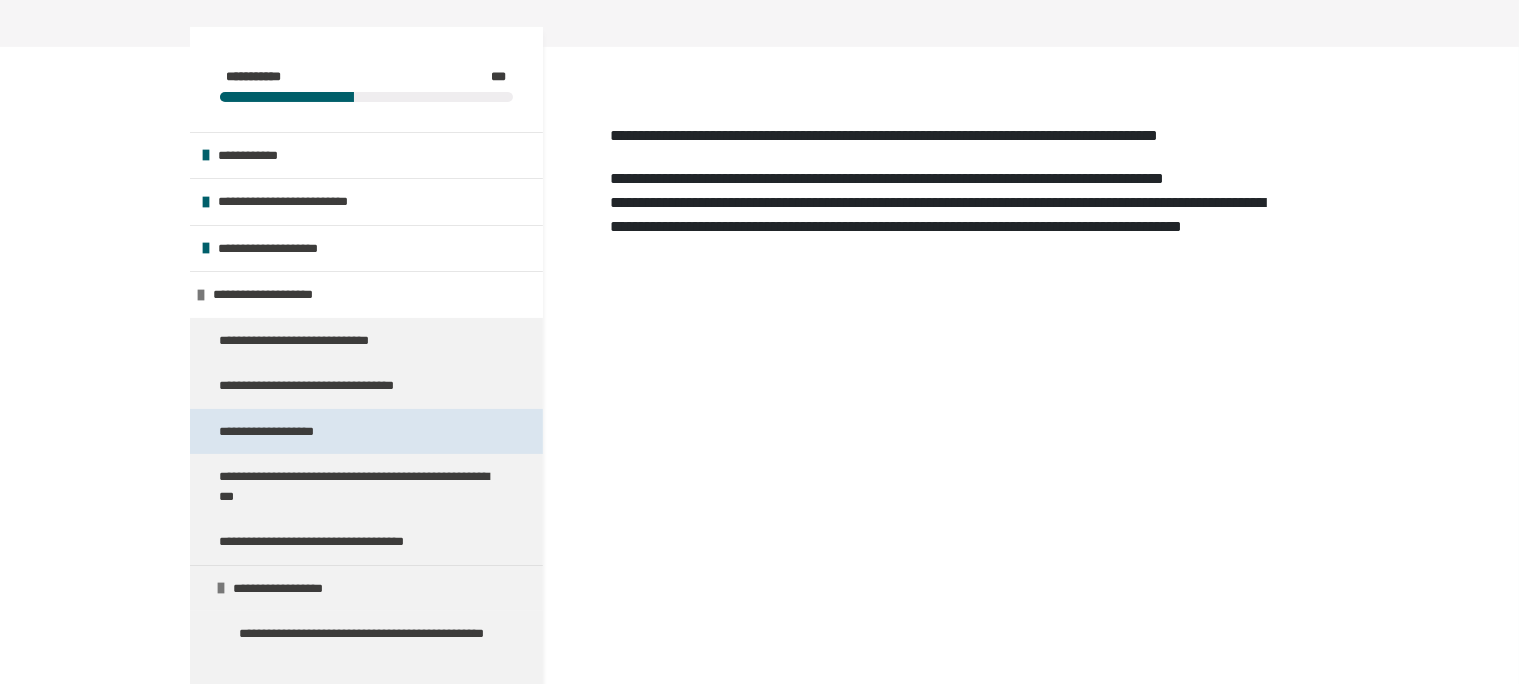 scroll, scrollTop: 183, scrollLeft: 0, axis: vertical 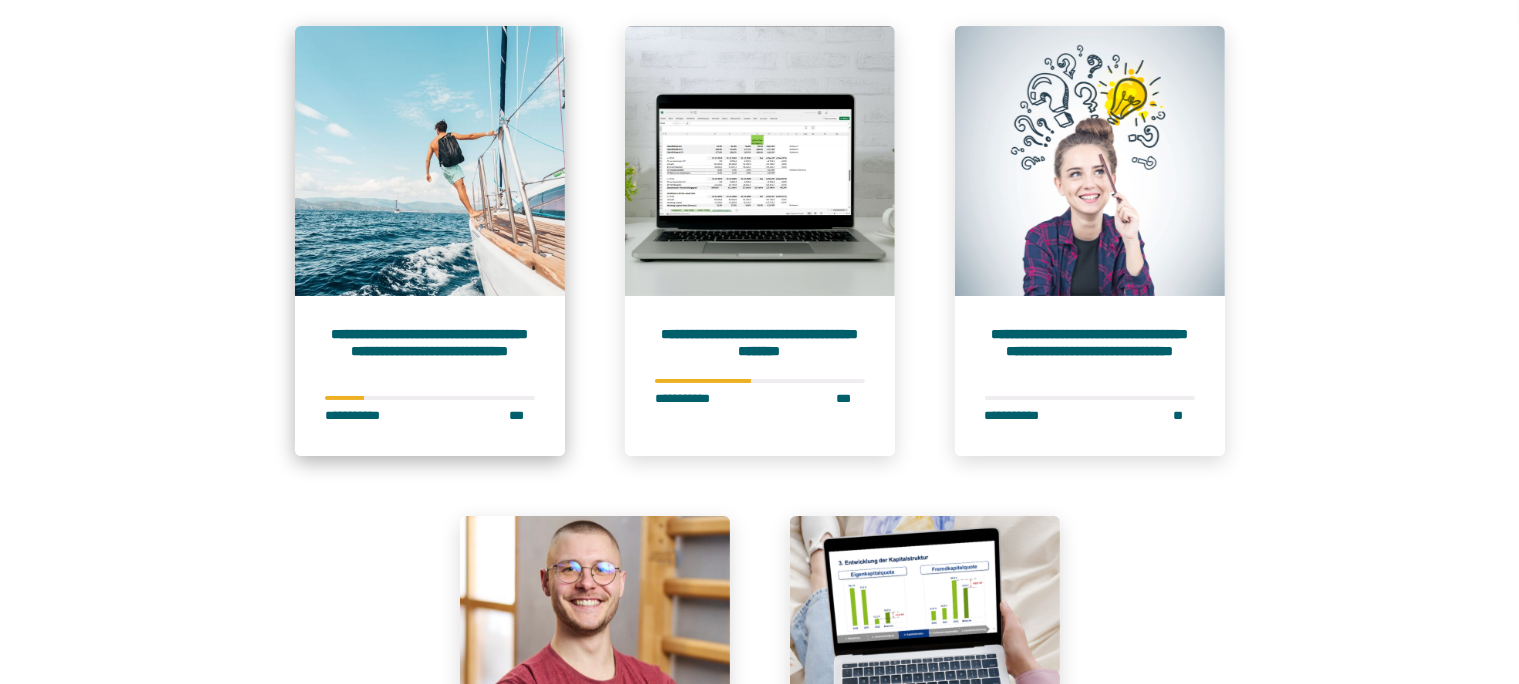 click on "**********" at bounding box center [430, 351] 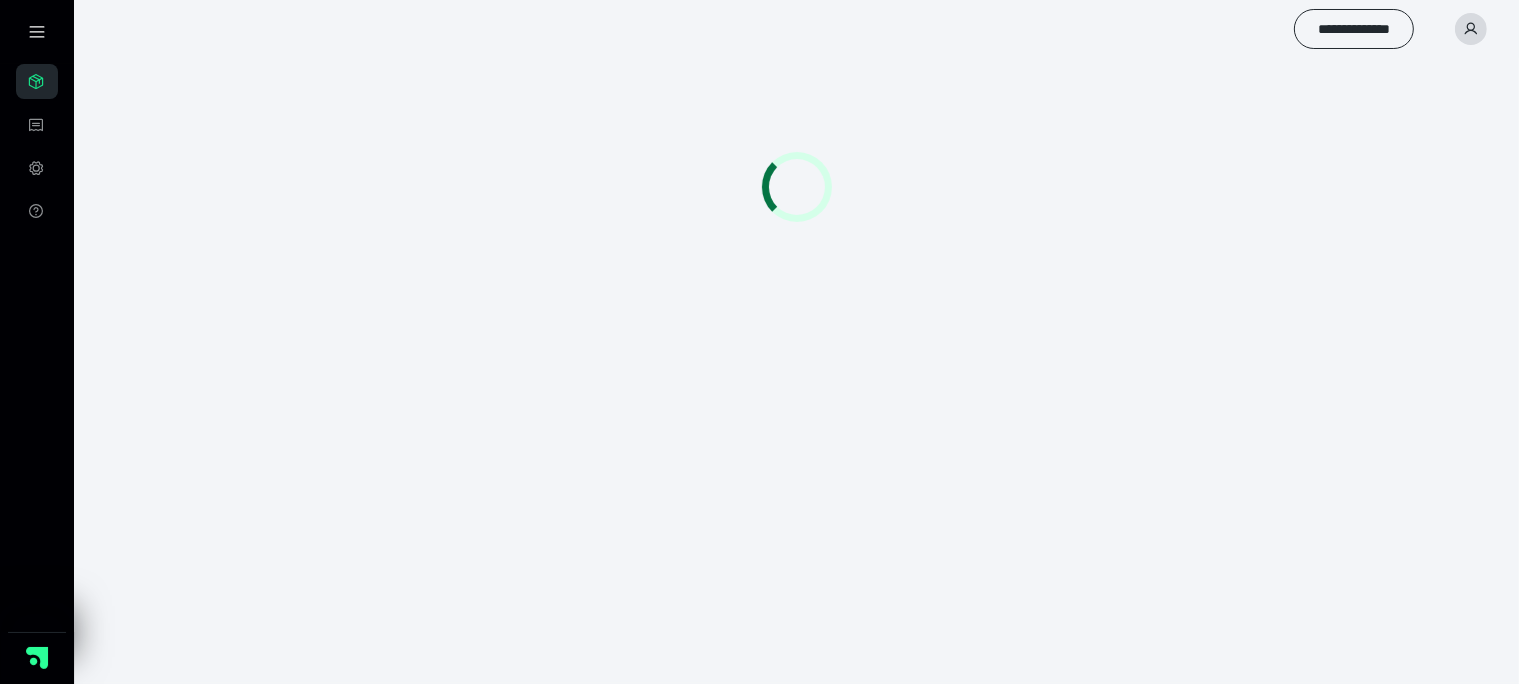 scroll, scrollTop: 0, scrollLeft: 0, axis: both 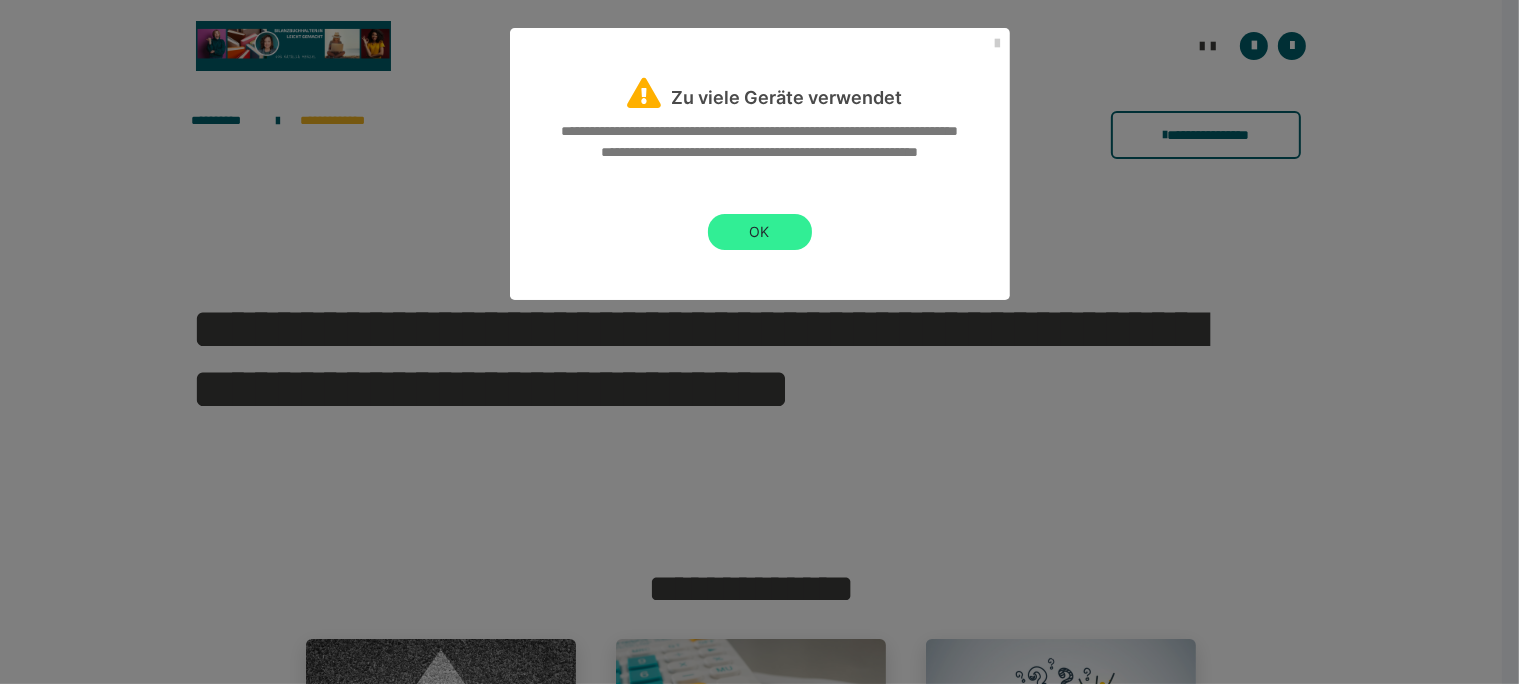 drag, startPoint x: 771, startPoint y: 230, endPoint x: 786, endPoint y: 224, distance: 16.155495 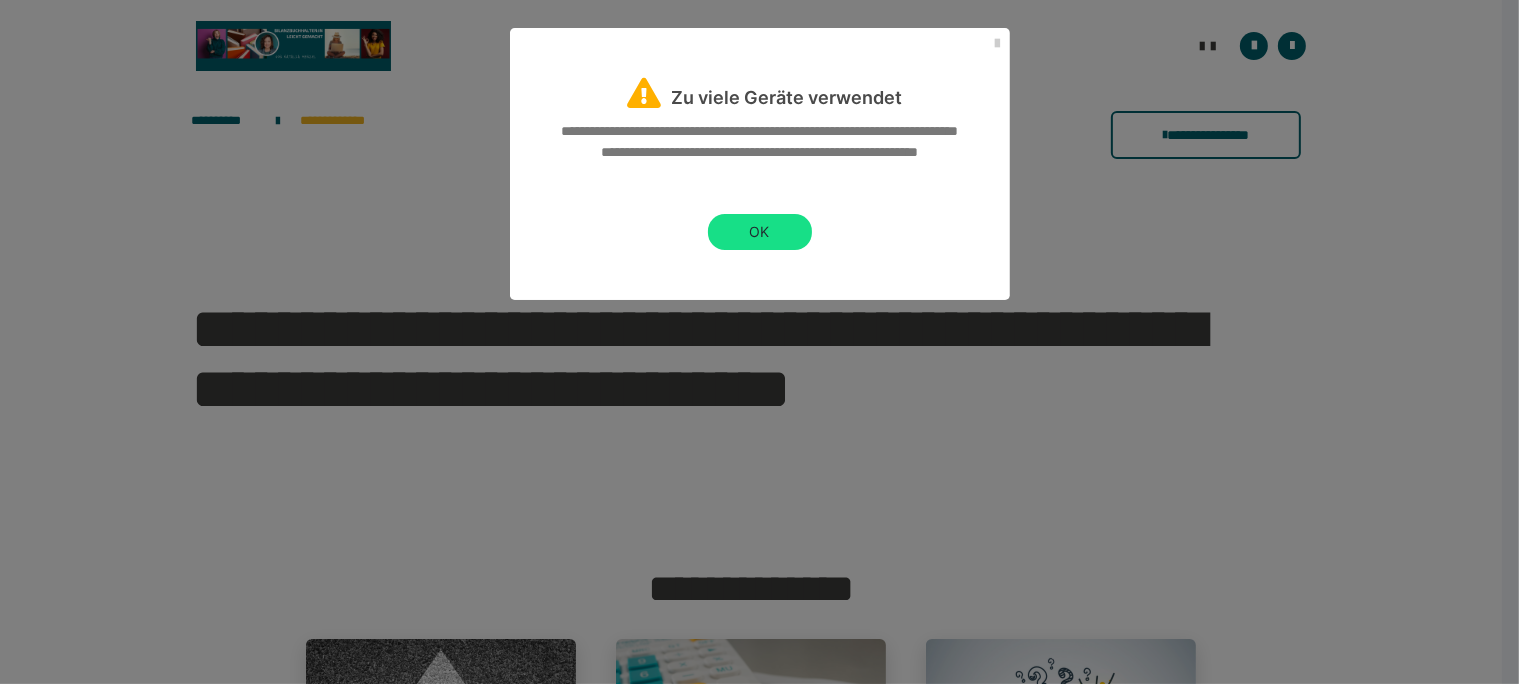 click on "OK" at bounding box center (760, 232) 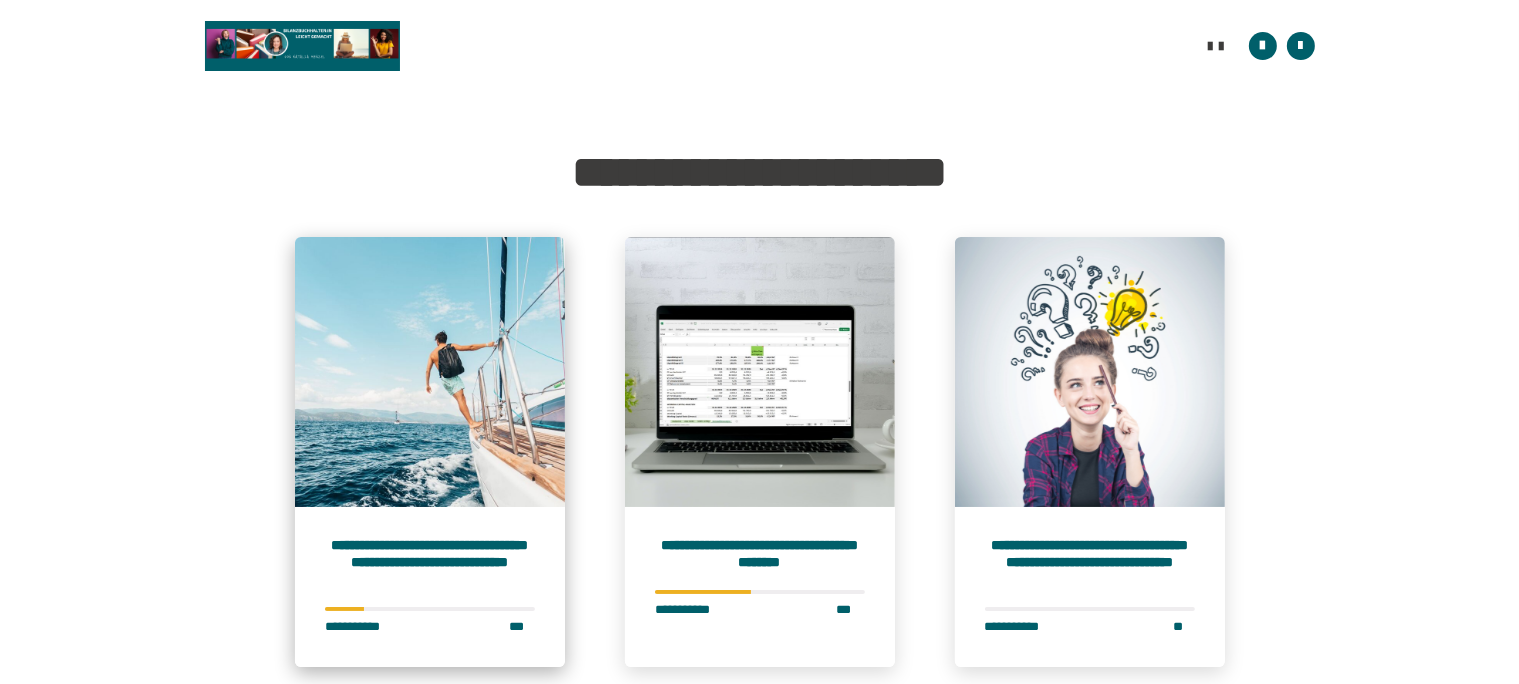 click on "**********" at bounding box center [430, 562] 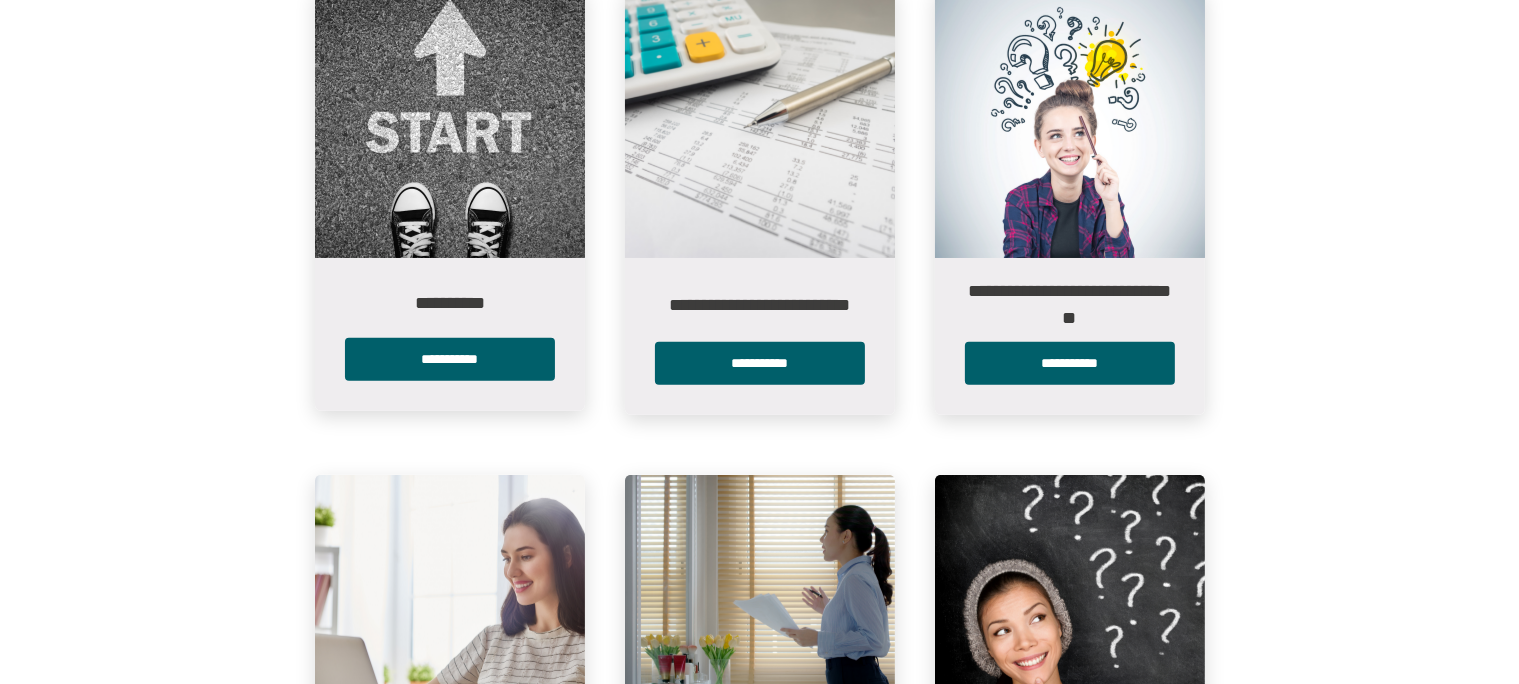 scroll, scrollTop: 633, scrollLeft: 0, axis: vertical 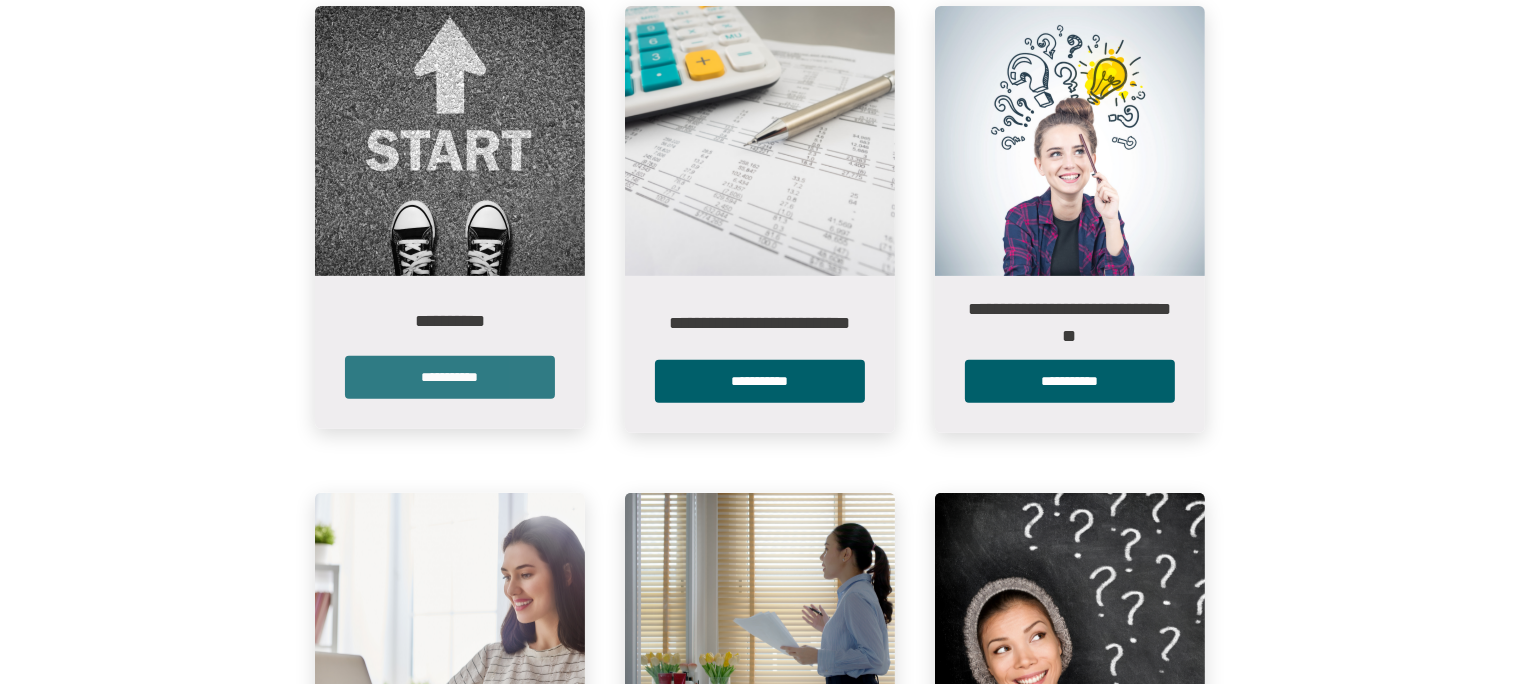 click on "**********" at bounding box center [450, 377] 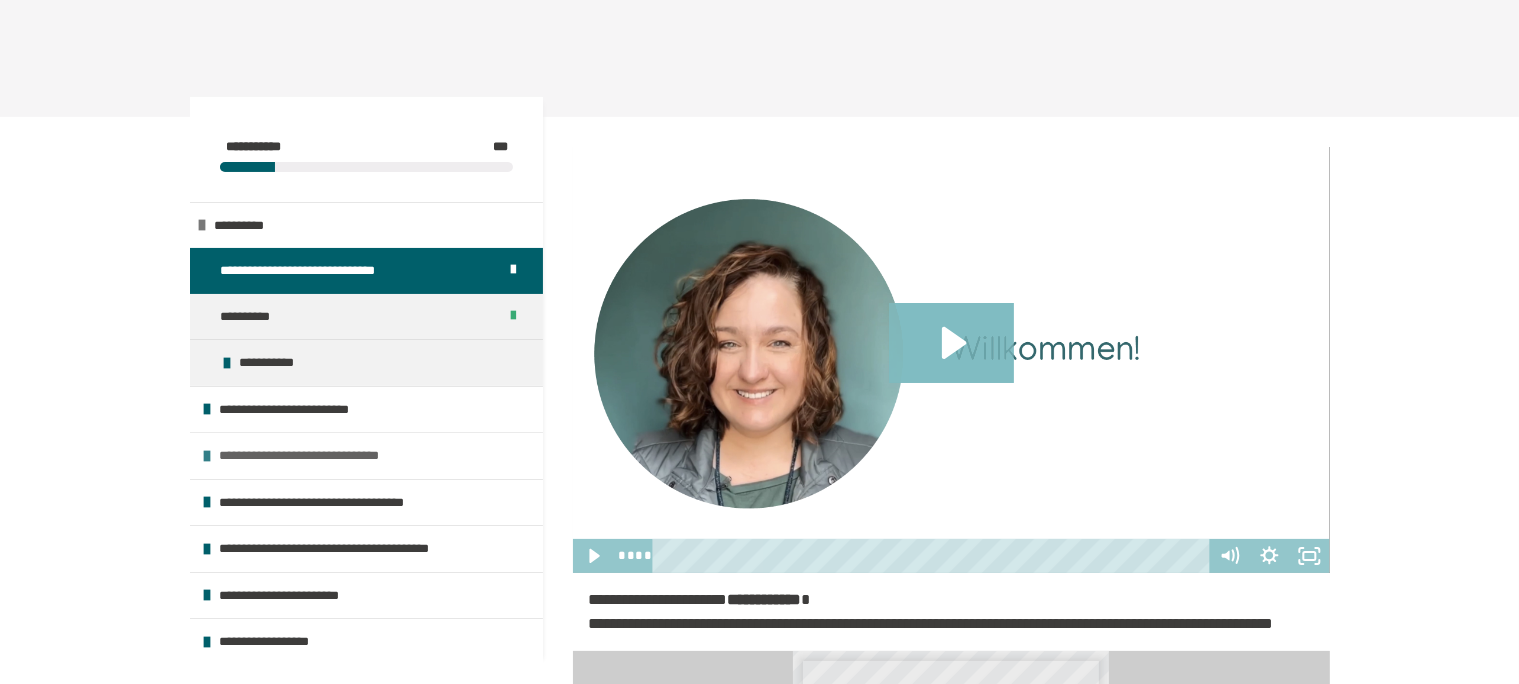 scroll, scrollTop: 316, scrollLeft: 0, axis: vertical 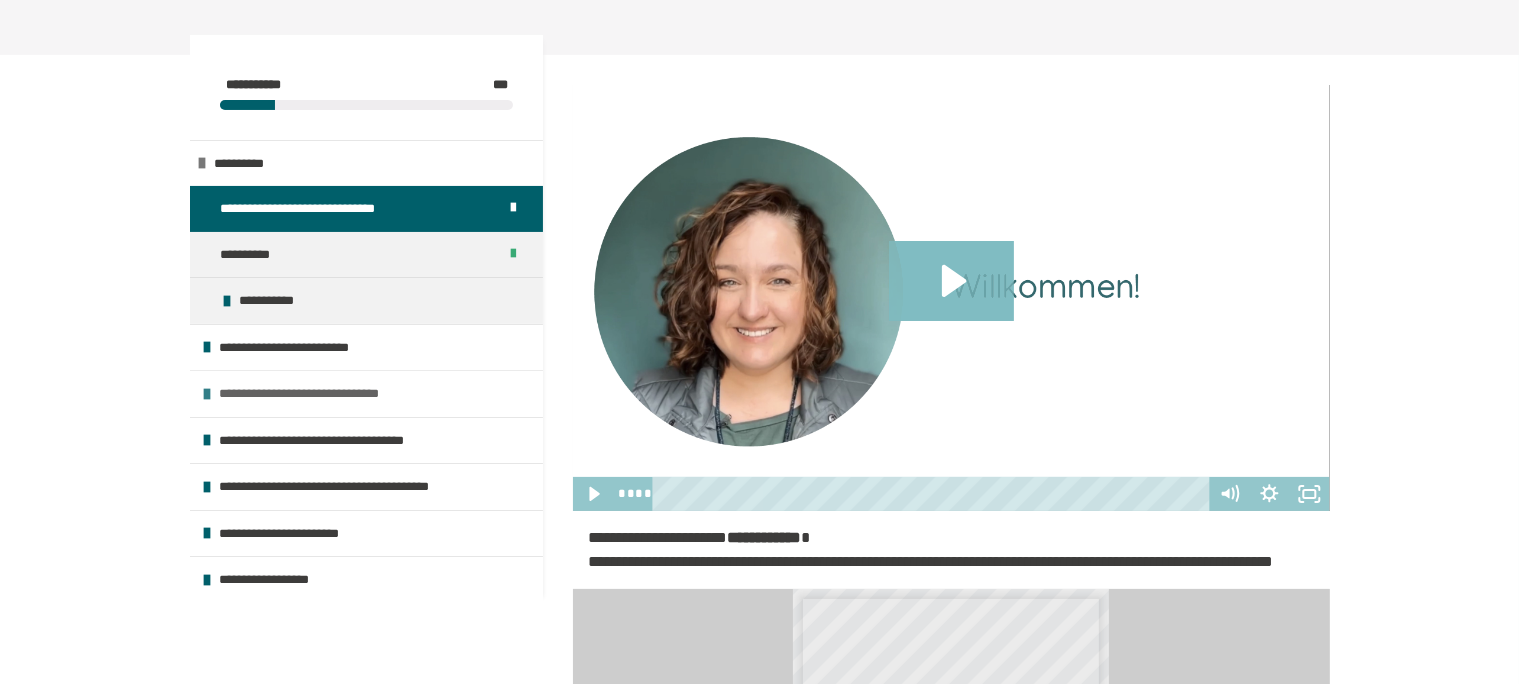 click on "**********" at bounding box center [319, 394] 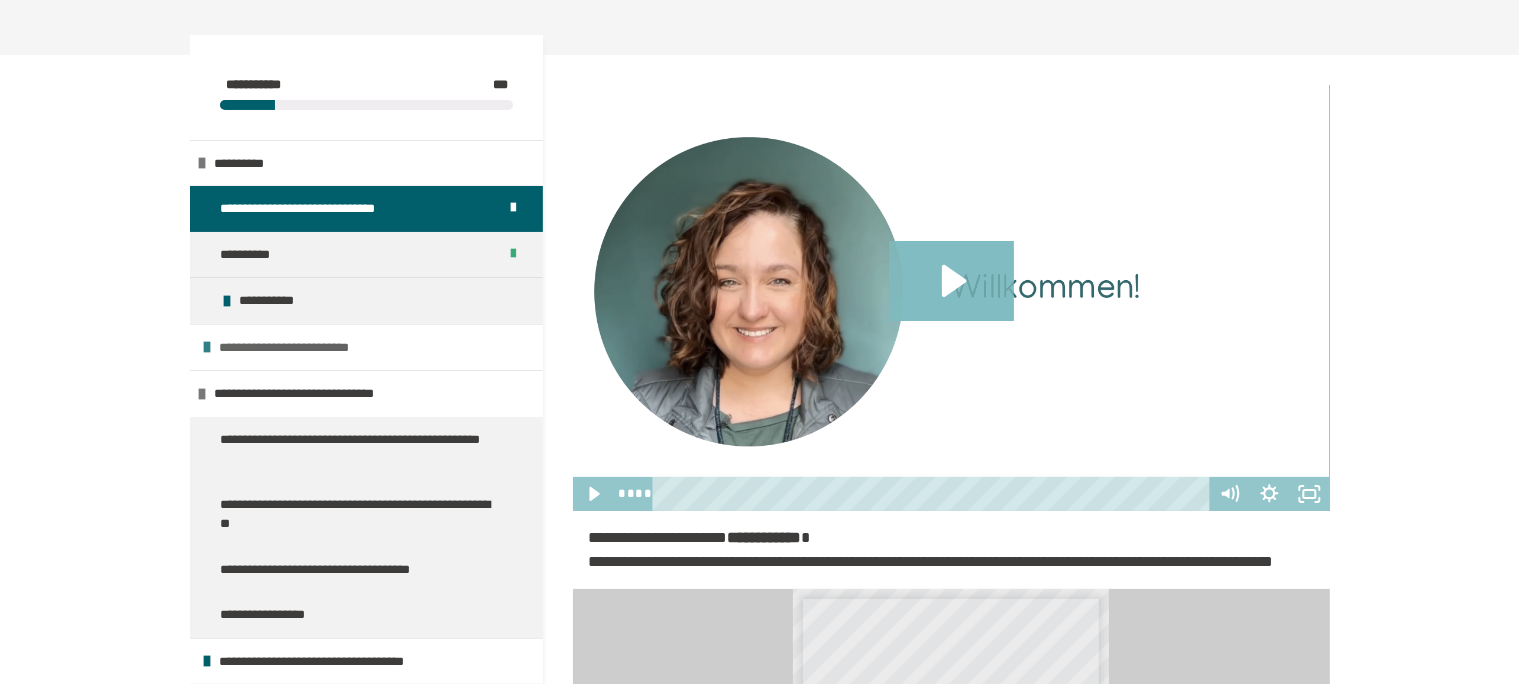 click on "**********" at bounding box center (301, 348) 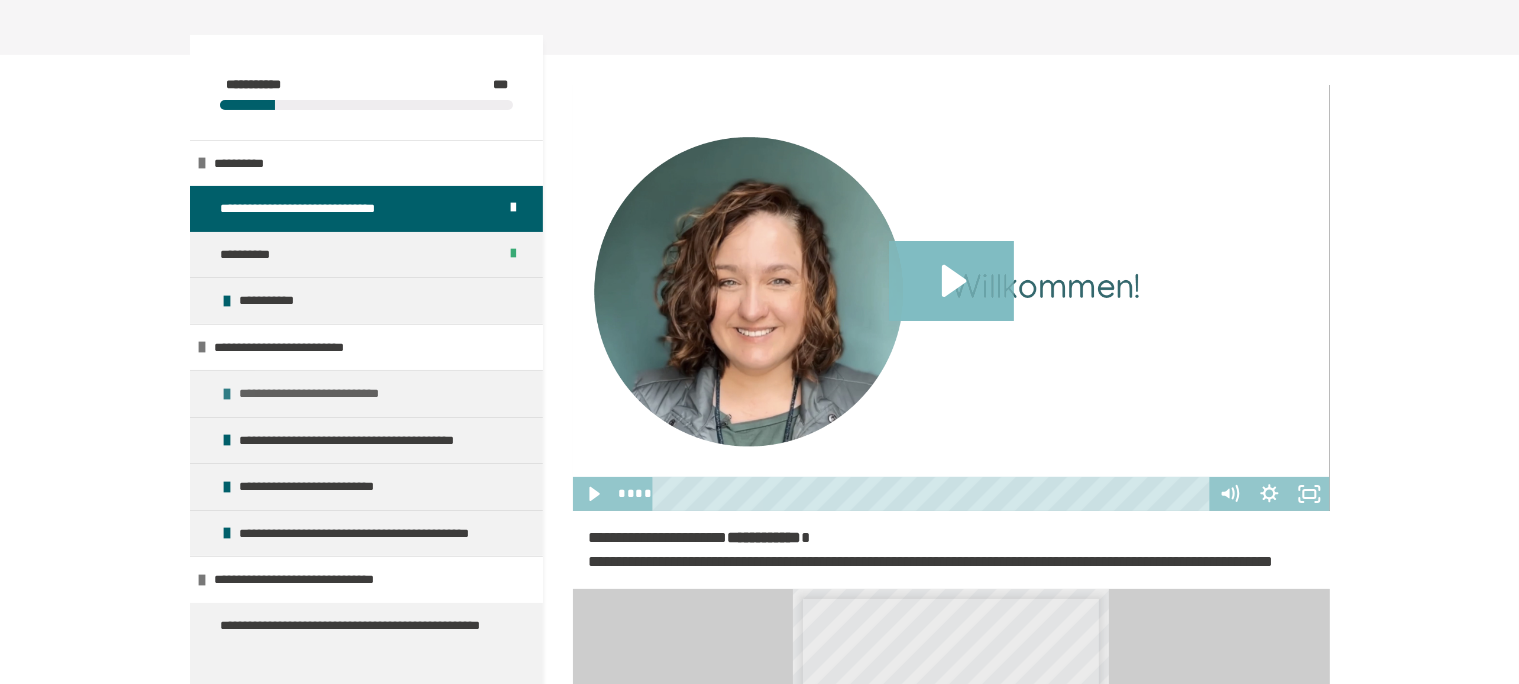 click on "**********" at bounding box center (324, 394) 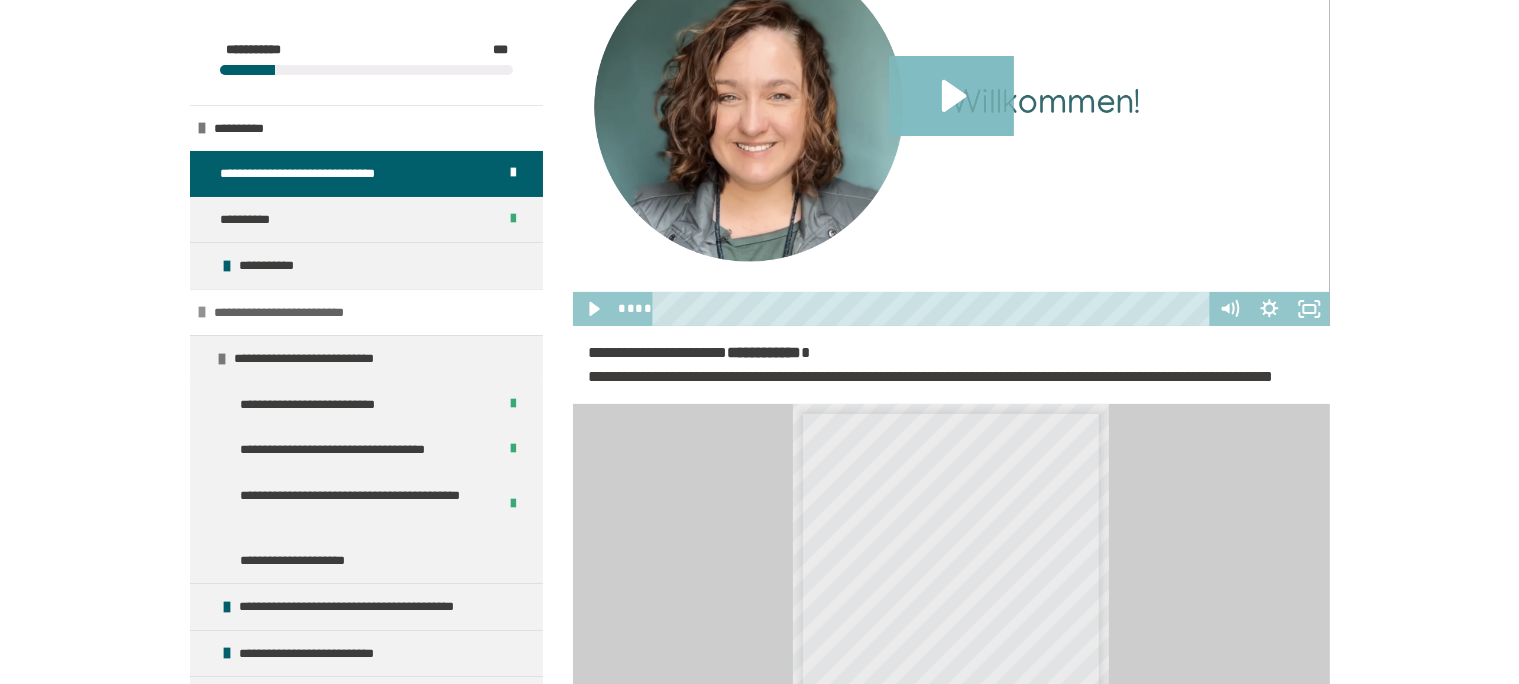 scroll, scrollTop: 528, scrollLeft: 0, axis: vertical 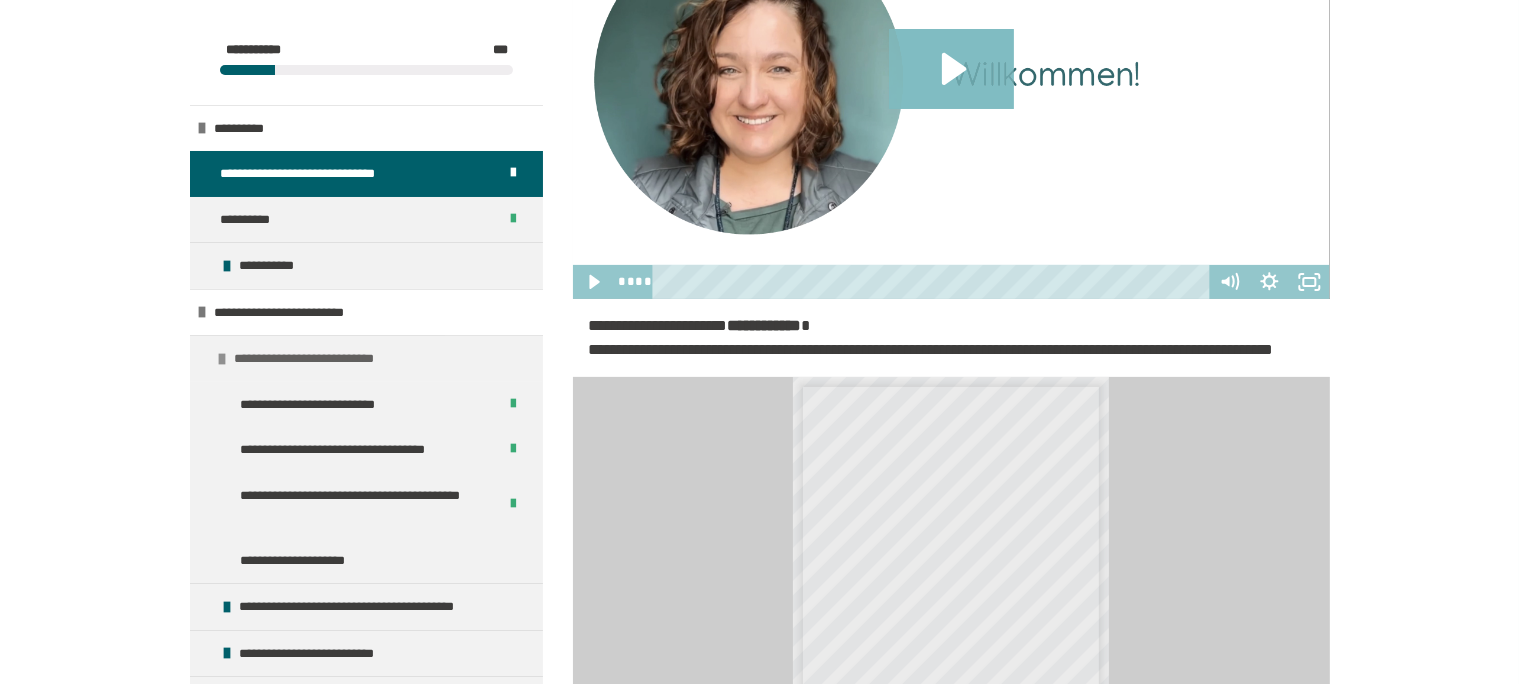 click on "**********" at bounding box center [319, 359] 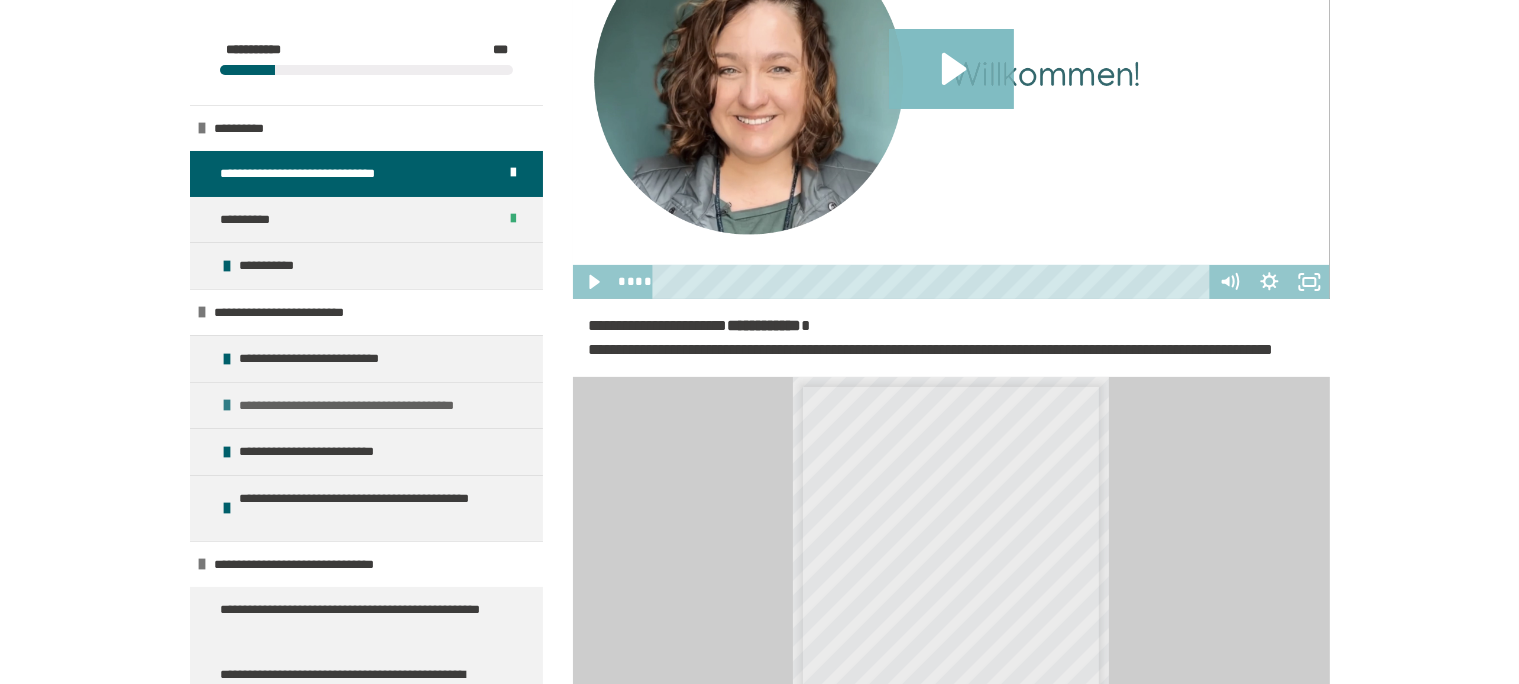 click on "**********" at bounding box center [369, 406] 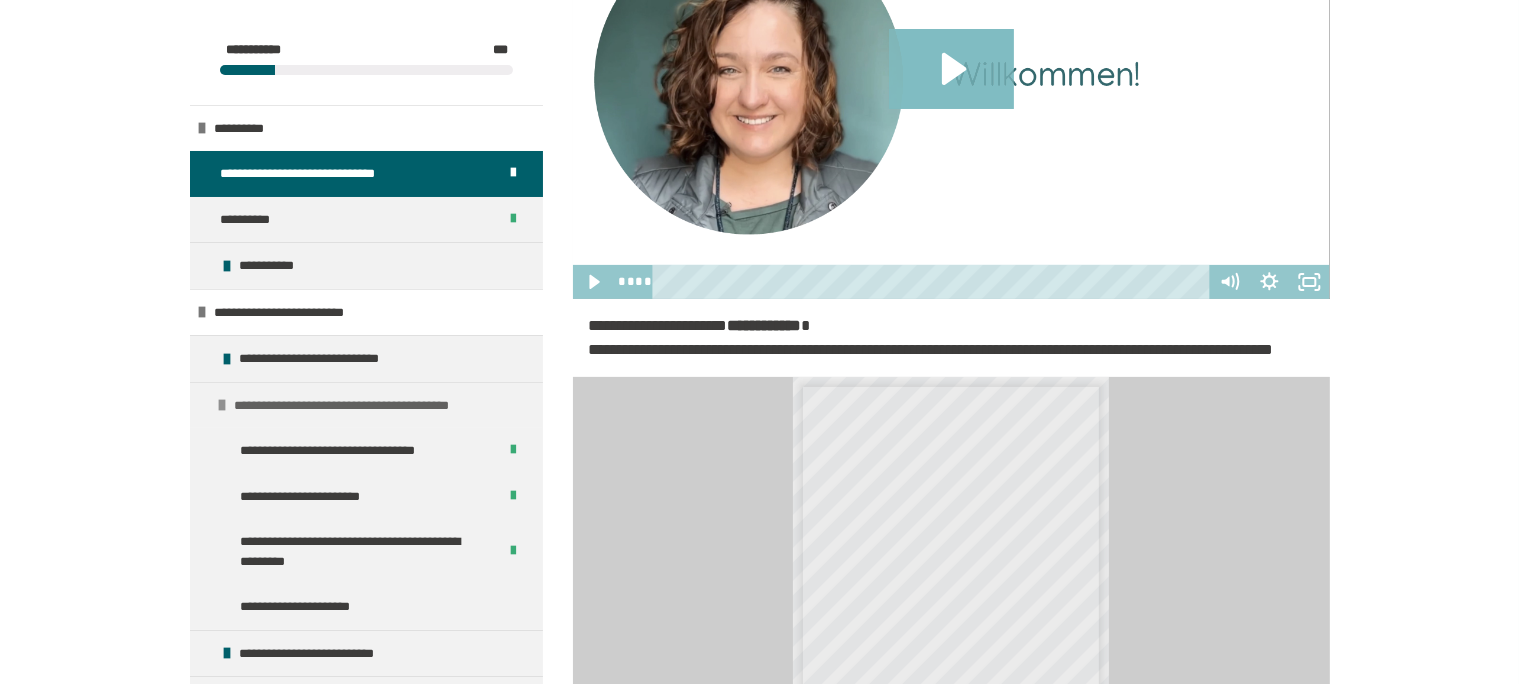 click on "**********" at bounding box center (364, 406) 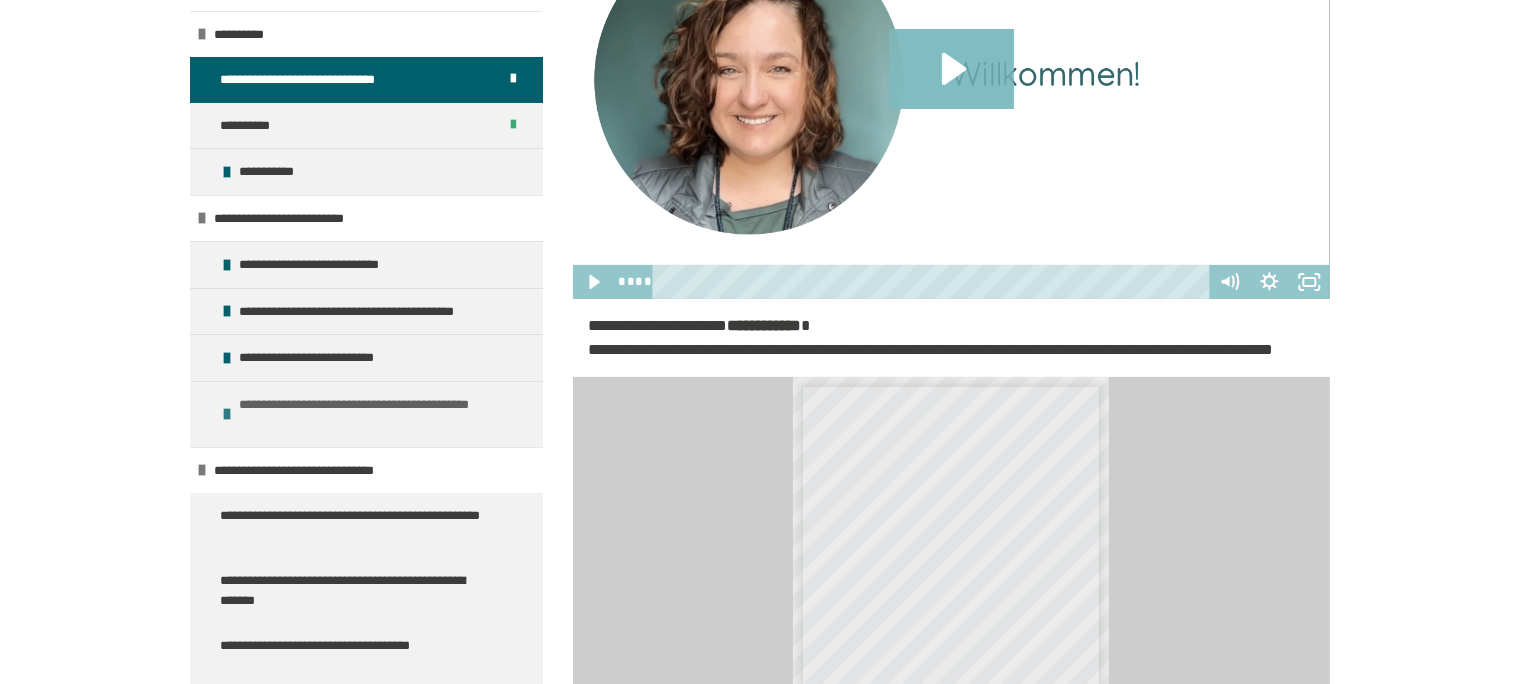 scroll, scrollTop: 96, scrollLeft: 0, axis: vertical 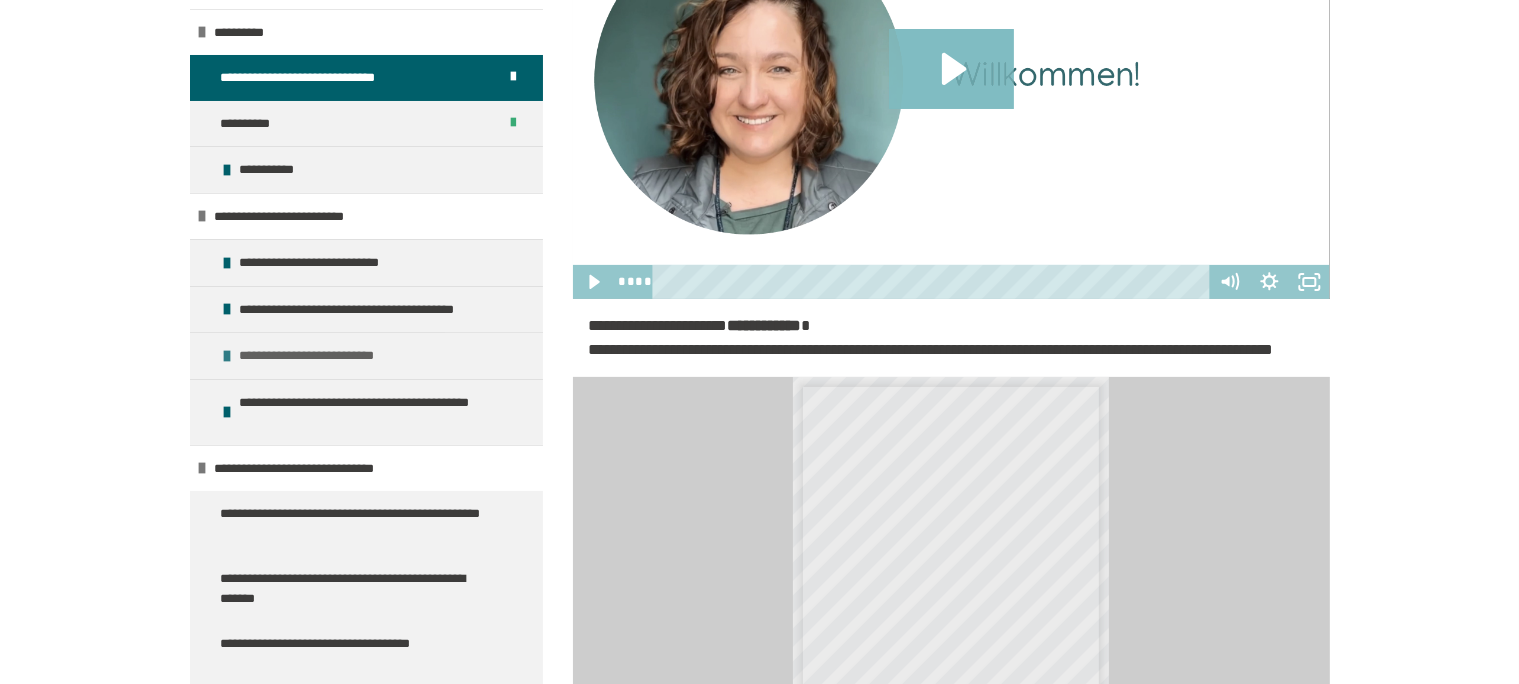 click on "**********" at bounding box center (317, 356) 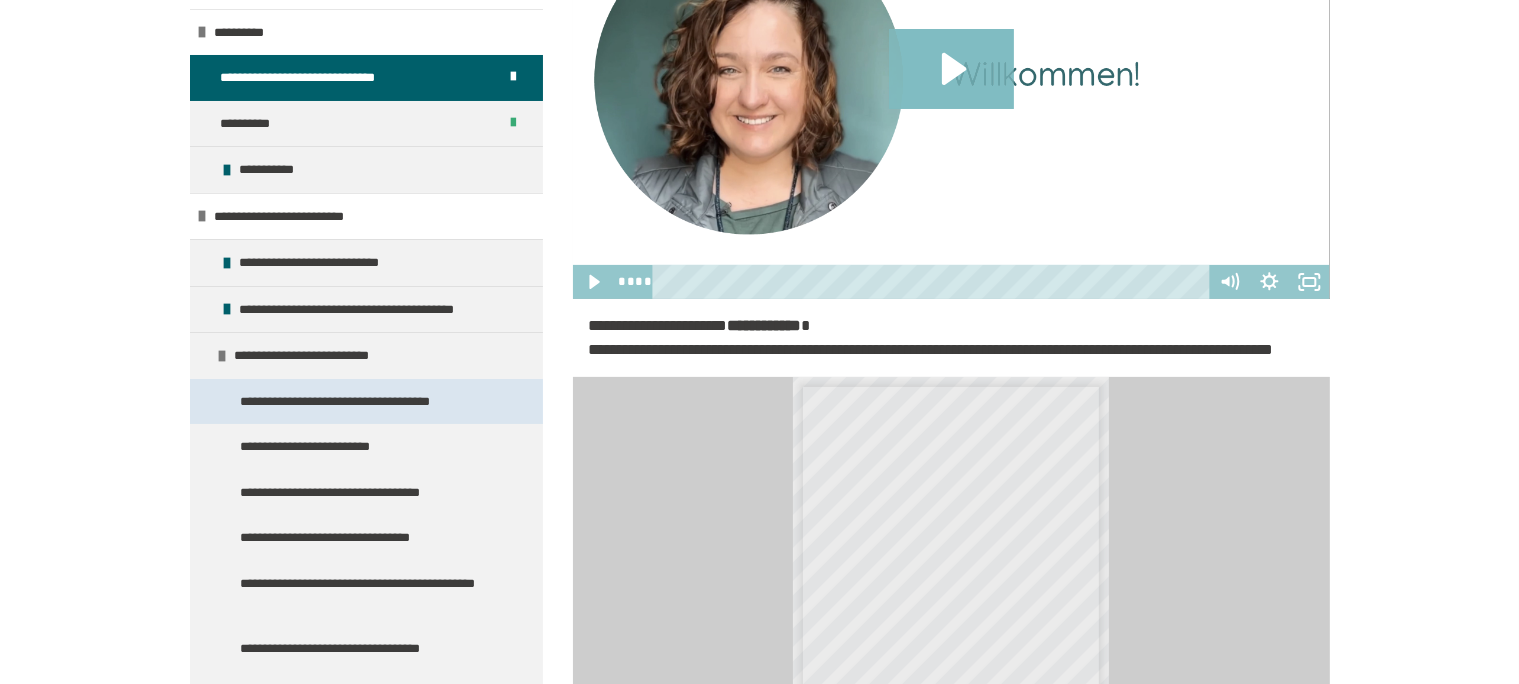 click on "**********" at bounding box center [347, 402] 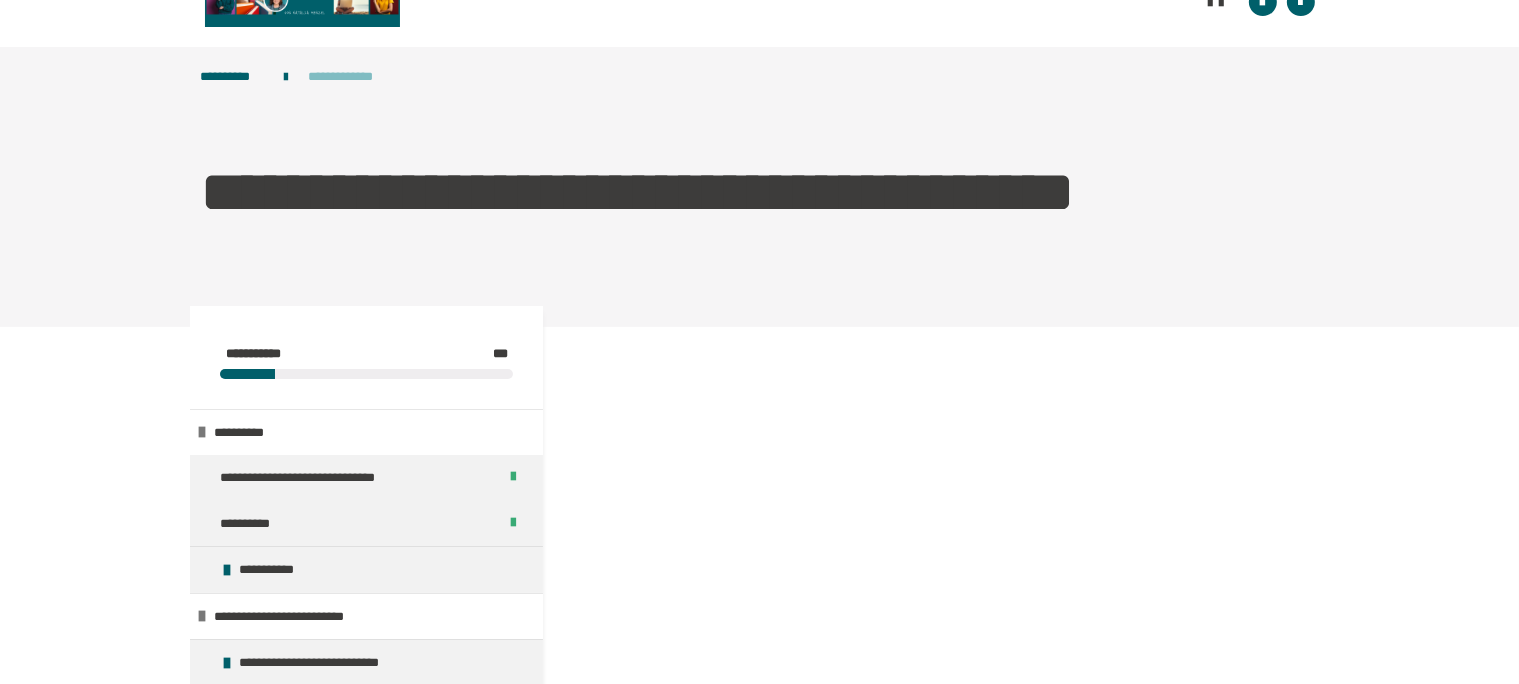 scroll, scrollTop: 0, scrollLeft: 0, axis: both 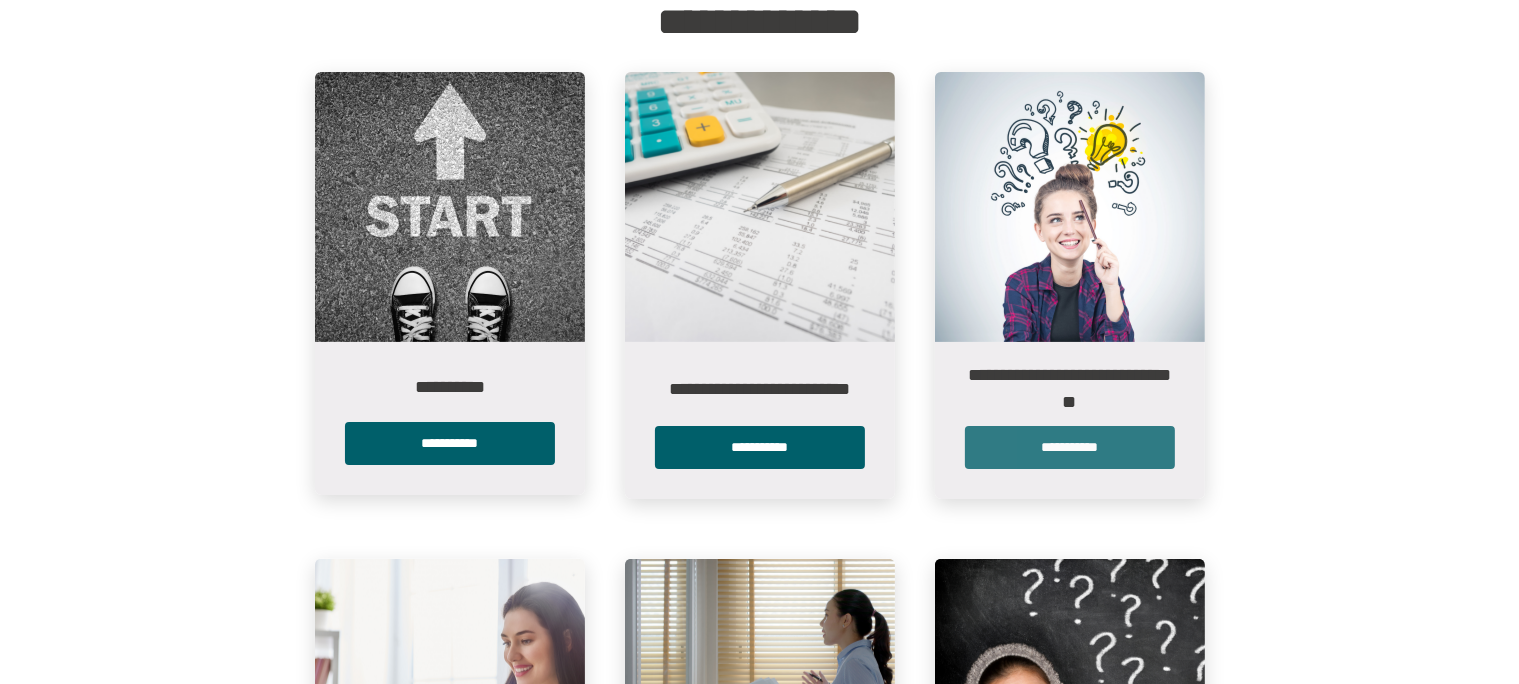 click on "**********" at bounding box center [1070, 447] 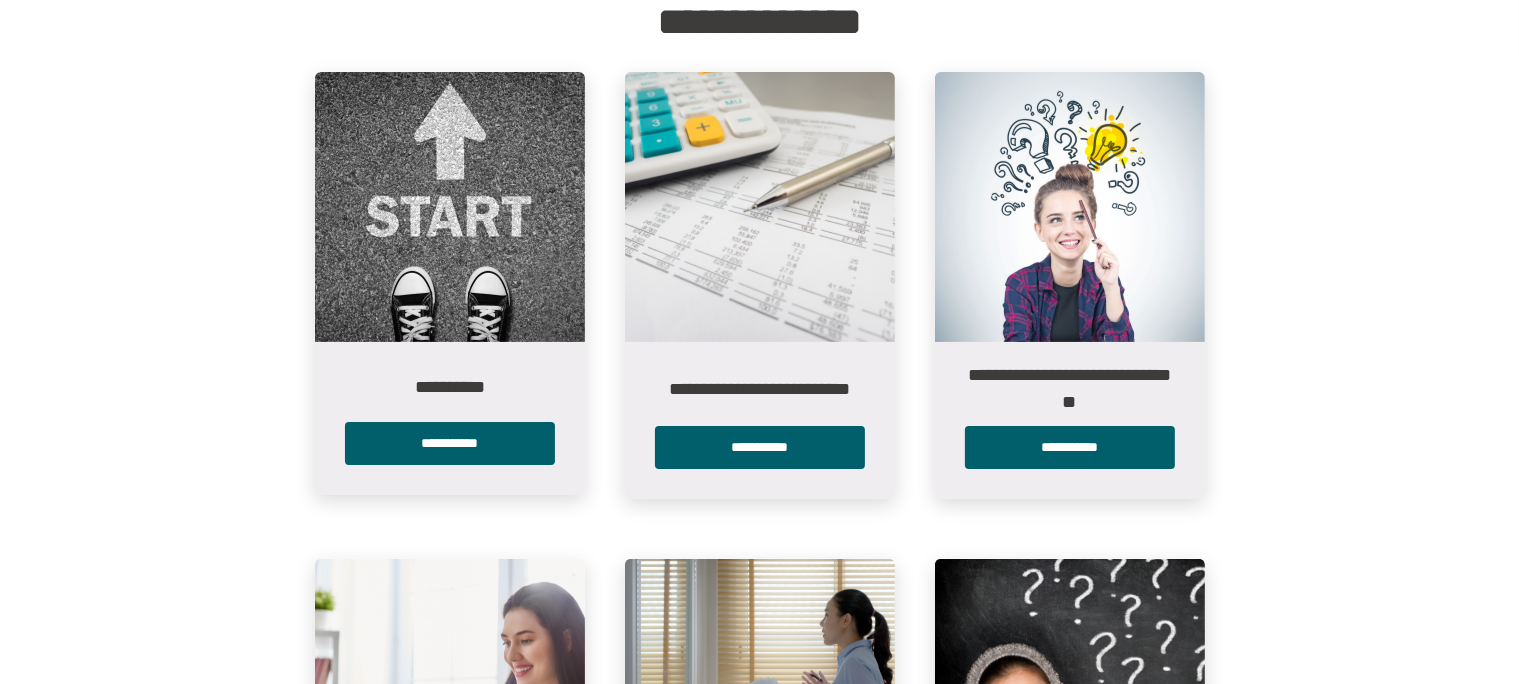 scroll, scrollTop: 0, scrollLeft: 0, axis: both 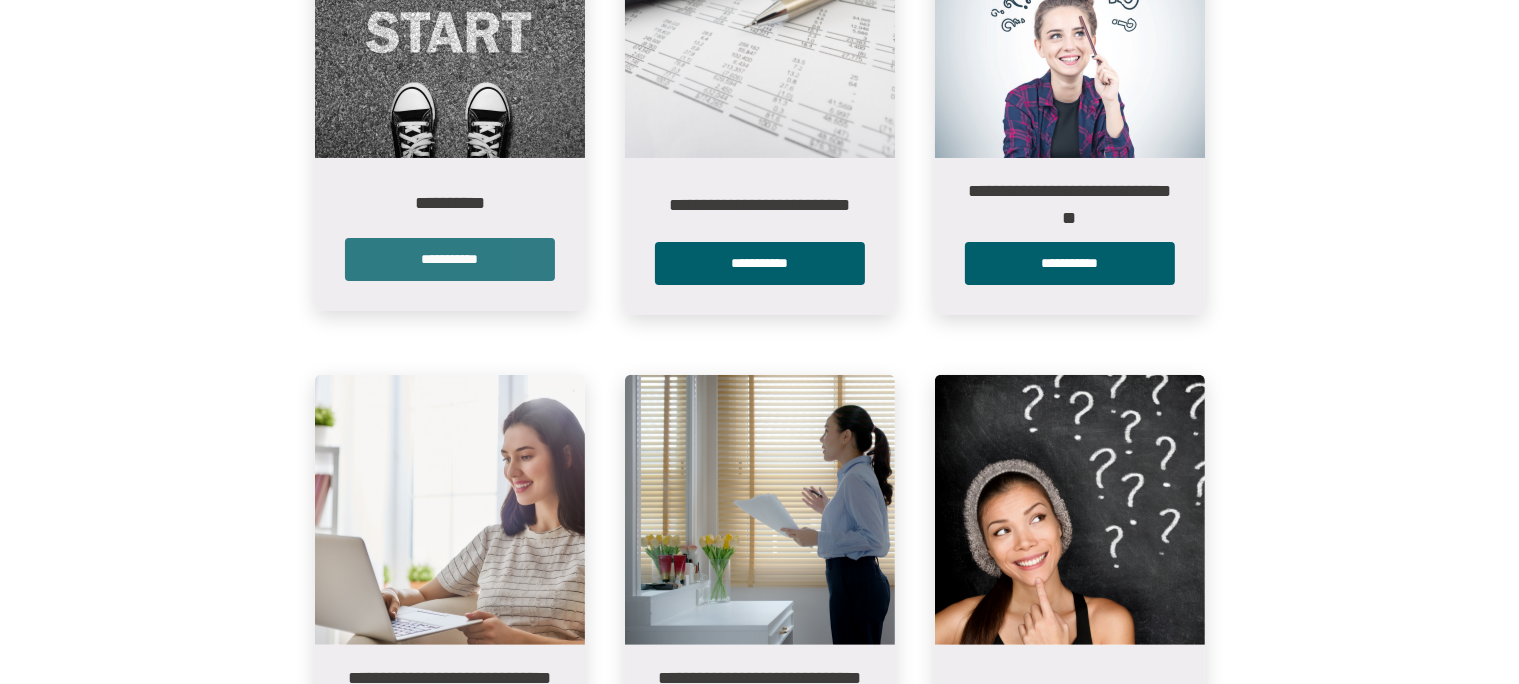 click on "**********" at bounding box center (450, 259) 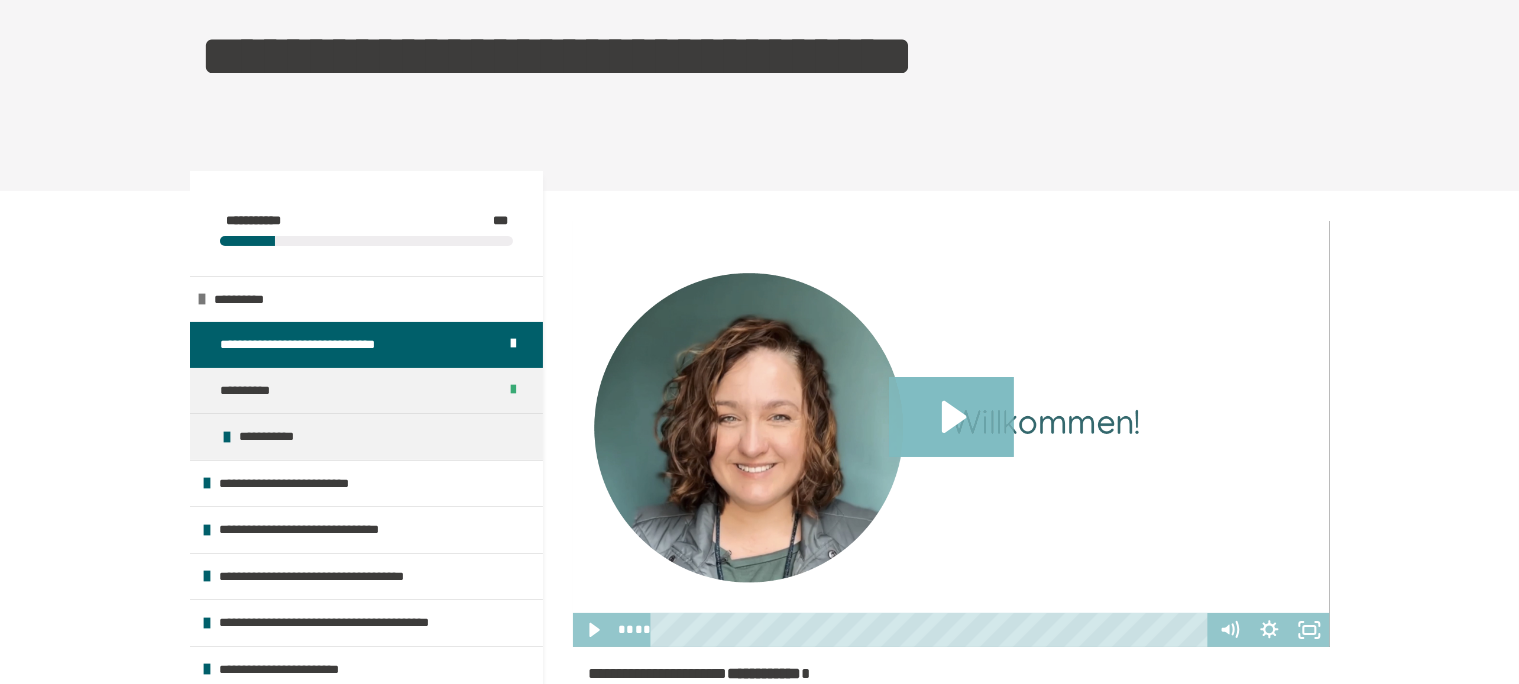 scroll, scrollTop: 316, scrollLeft: 0, axis: vertical 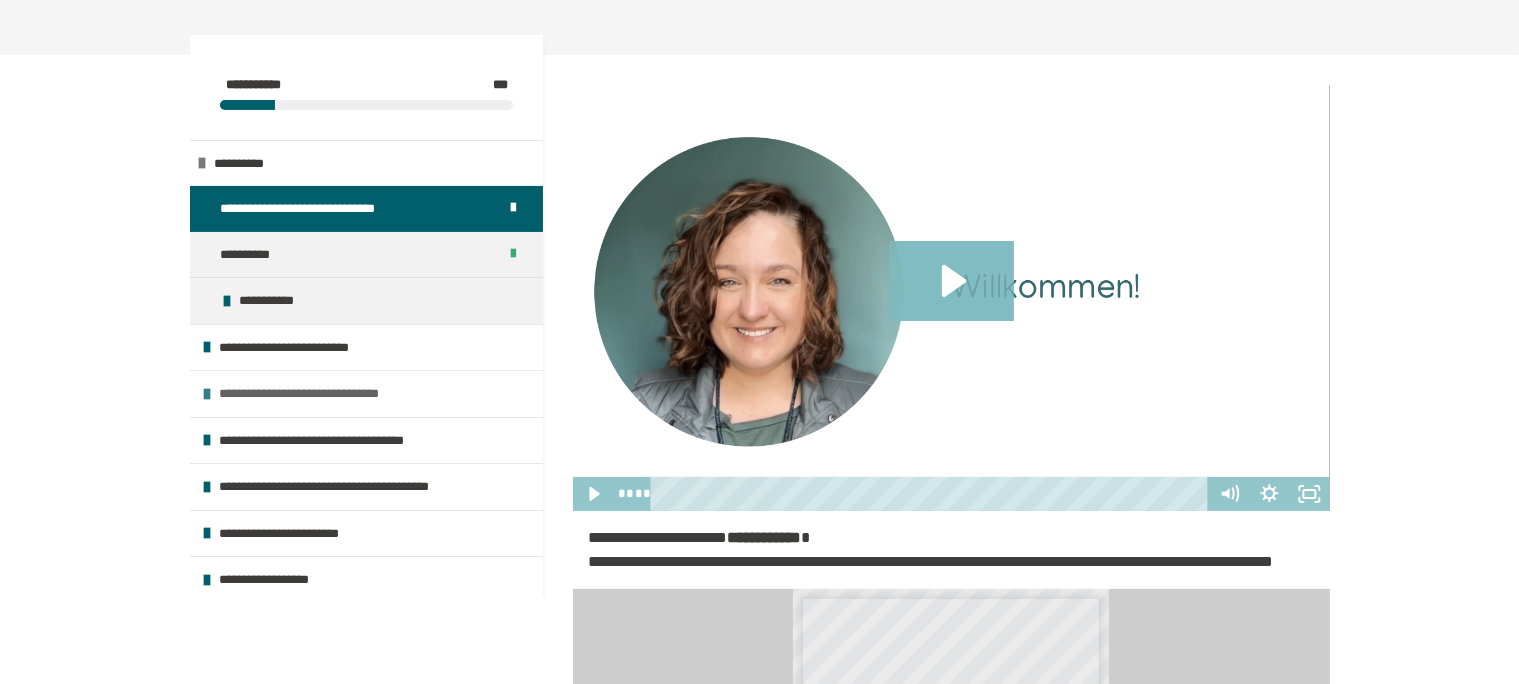click on "**********" at bounding box center (319, 394) 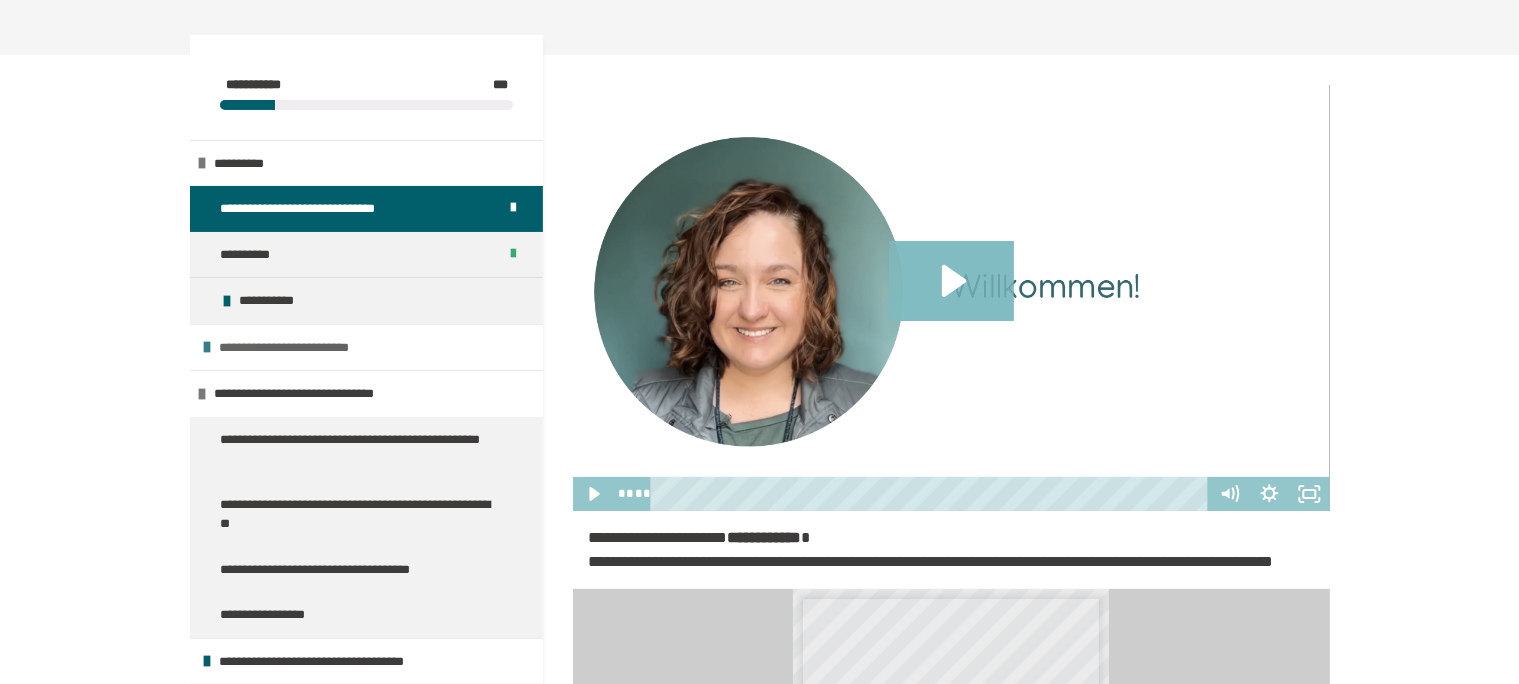 click on "**********" at bounding box center [301, 348] 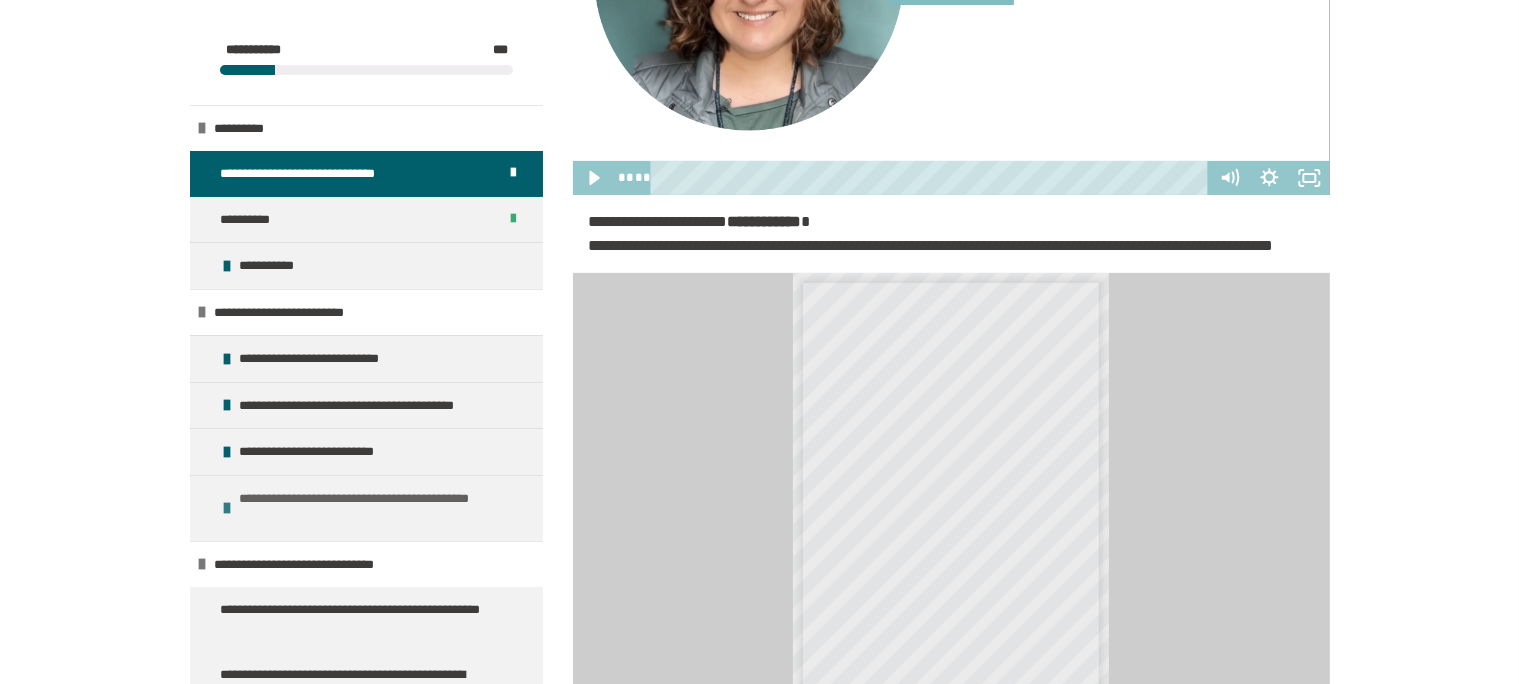 scroll, scrollTop: 633, scrollLeft: 0, axis: vertical 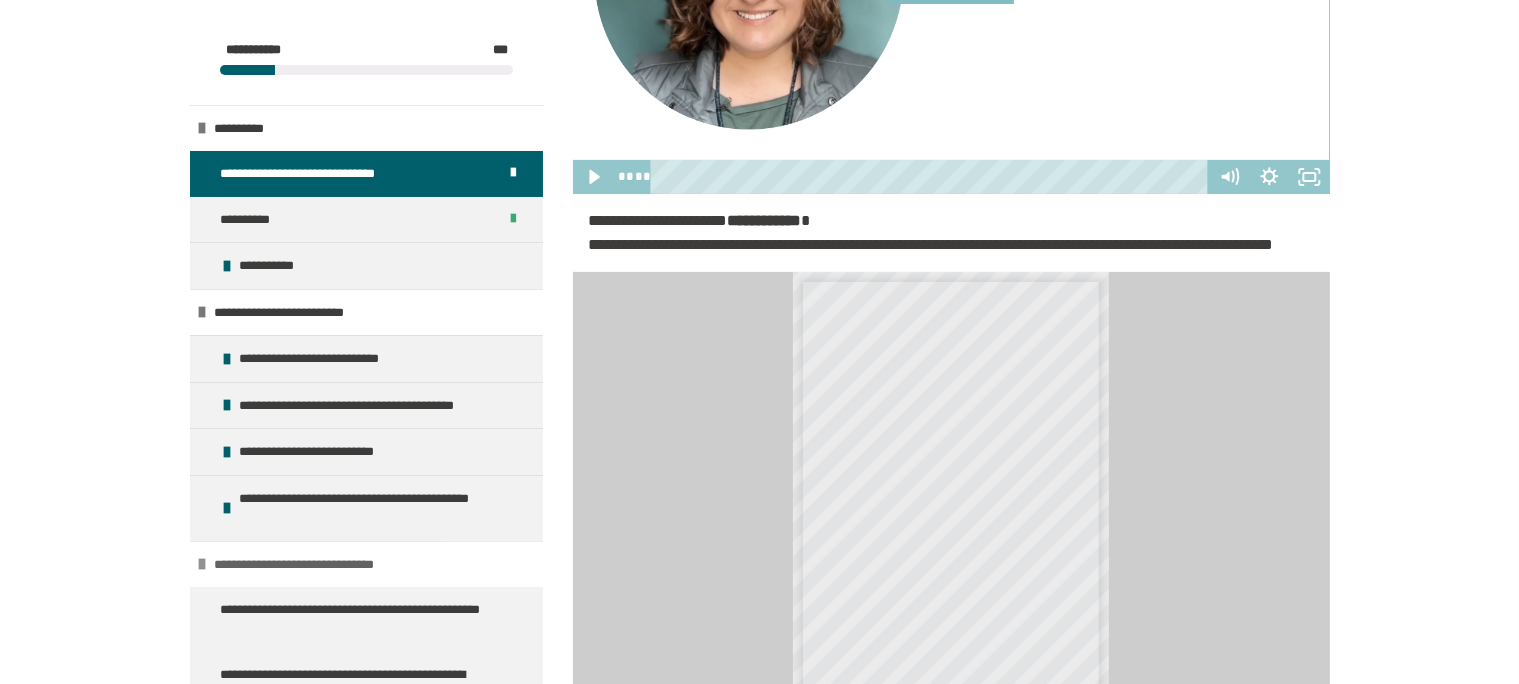click on "**********" at bounding box center [314, 565] 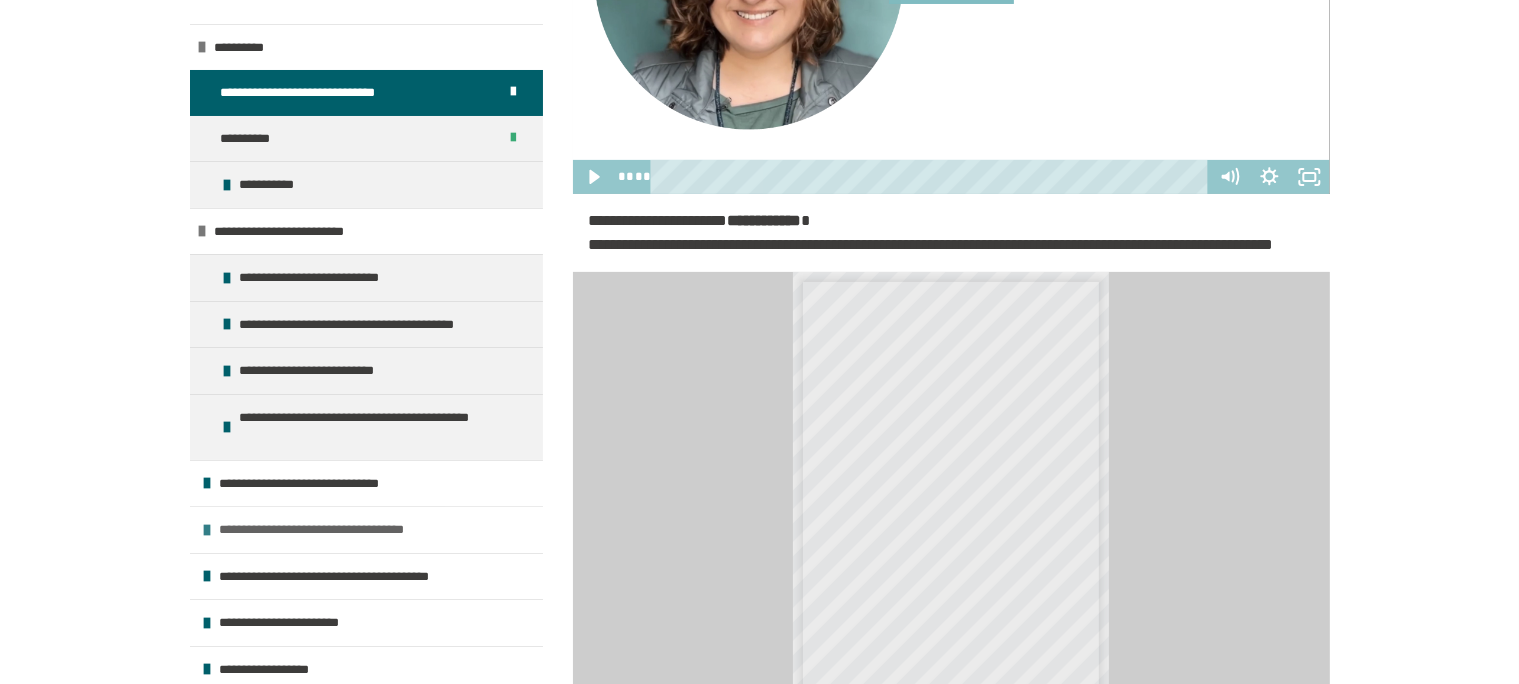 scroll, scrollTop: 82, scrollLeft: 0, axis: vertical 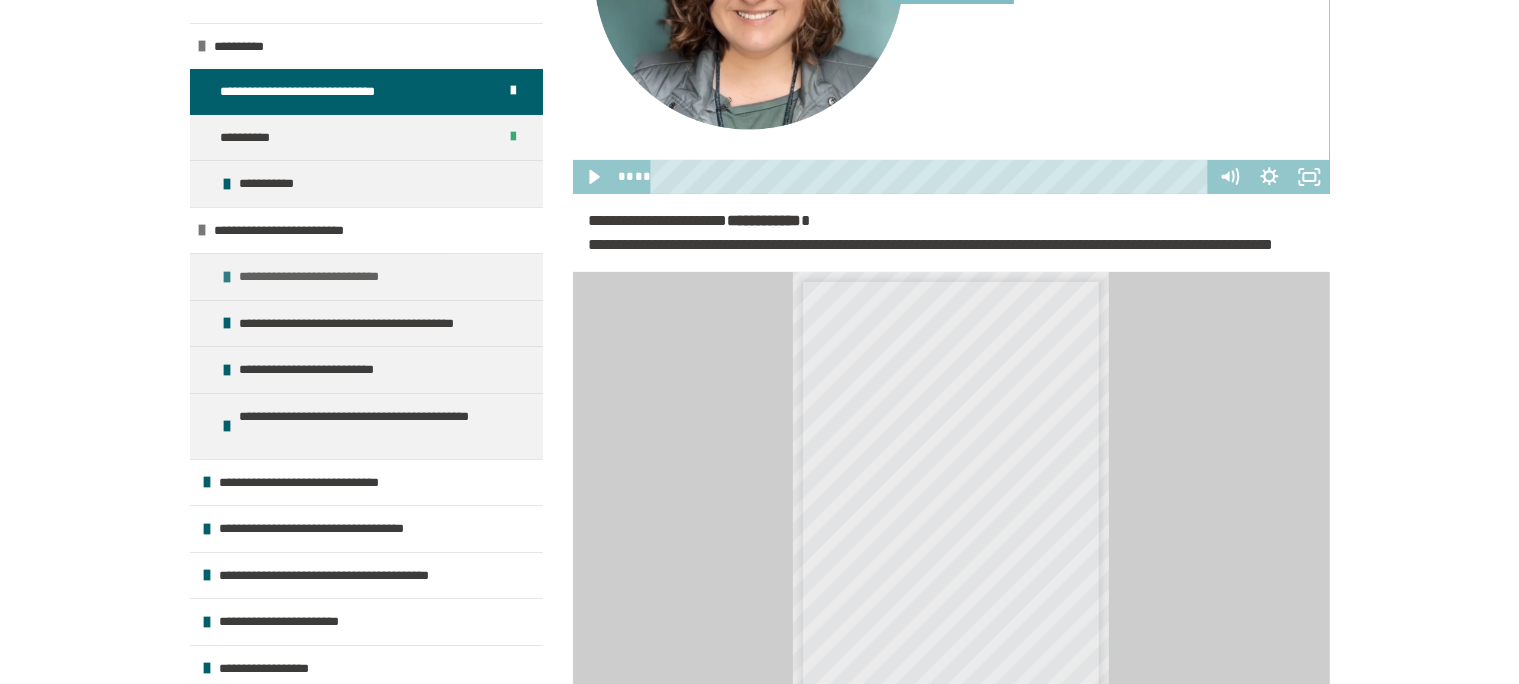 click on "**********" at bounding box center (324, 277) 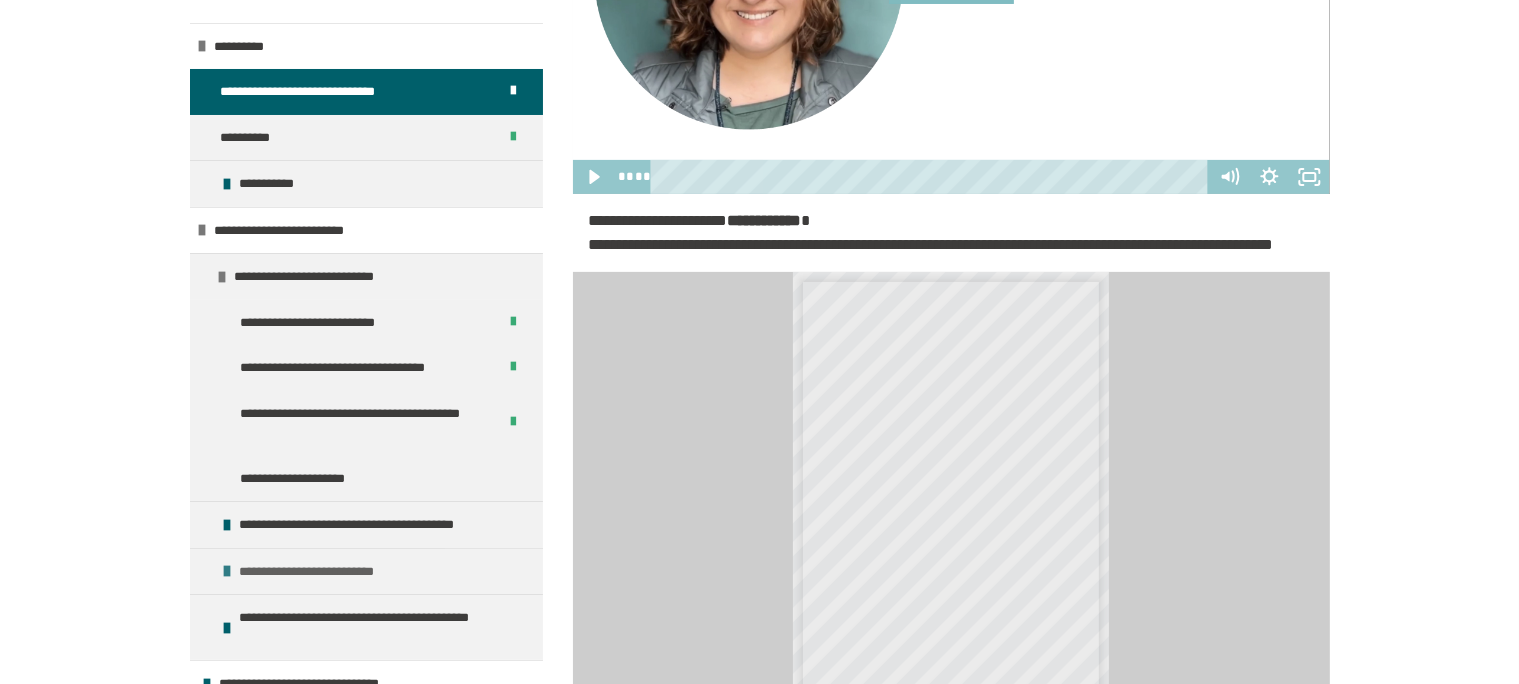 scroll, scrollTop: 178, scrollLeft: 0, axis: vertical 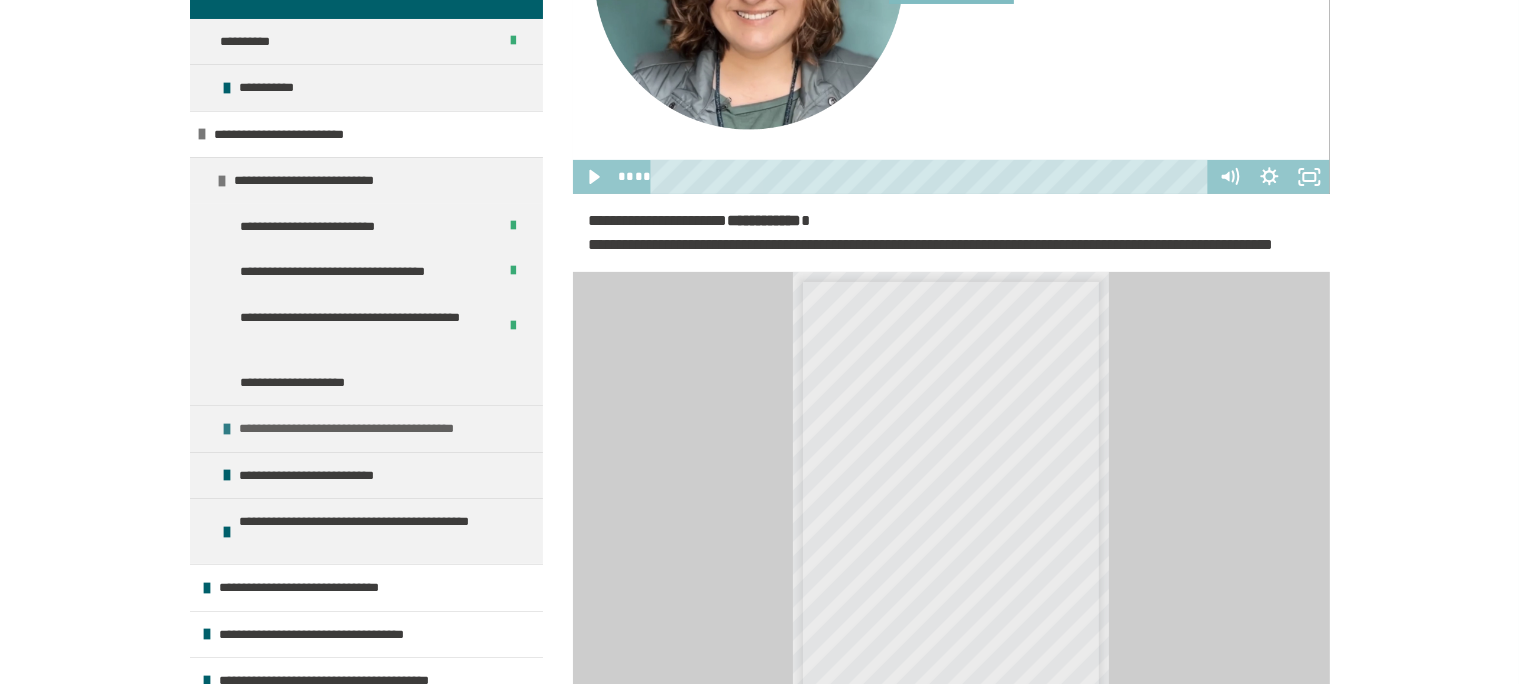 click on "**********" at bounding box center (369, 429) 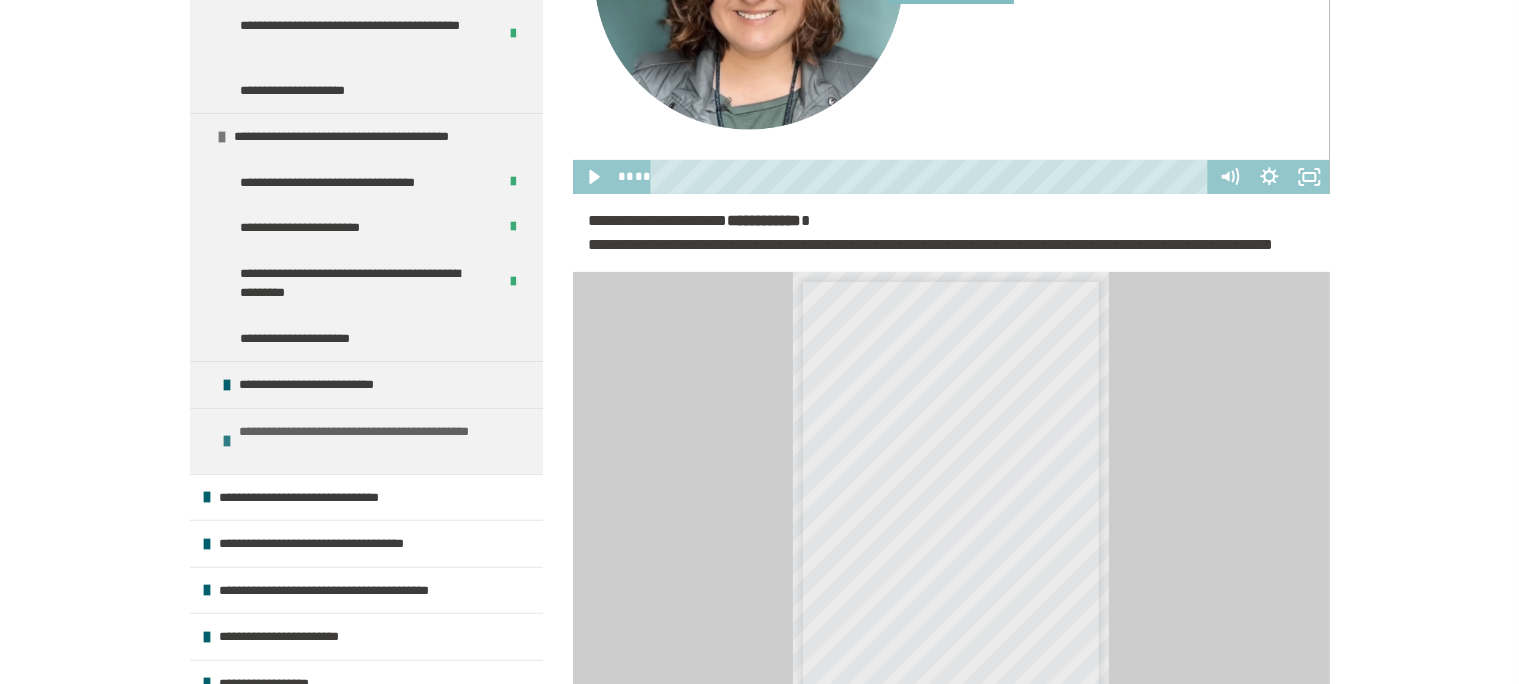 scroll, scrollTop: 485, scrollLeft: 0, axis: vertical 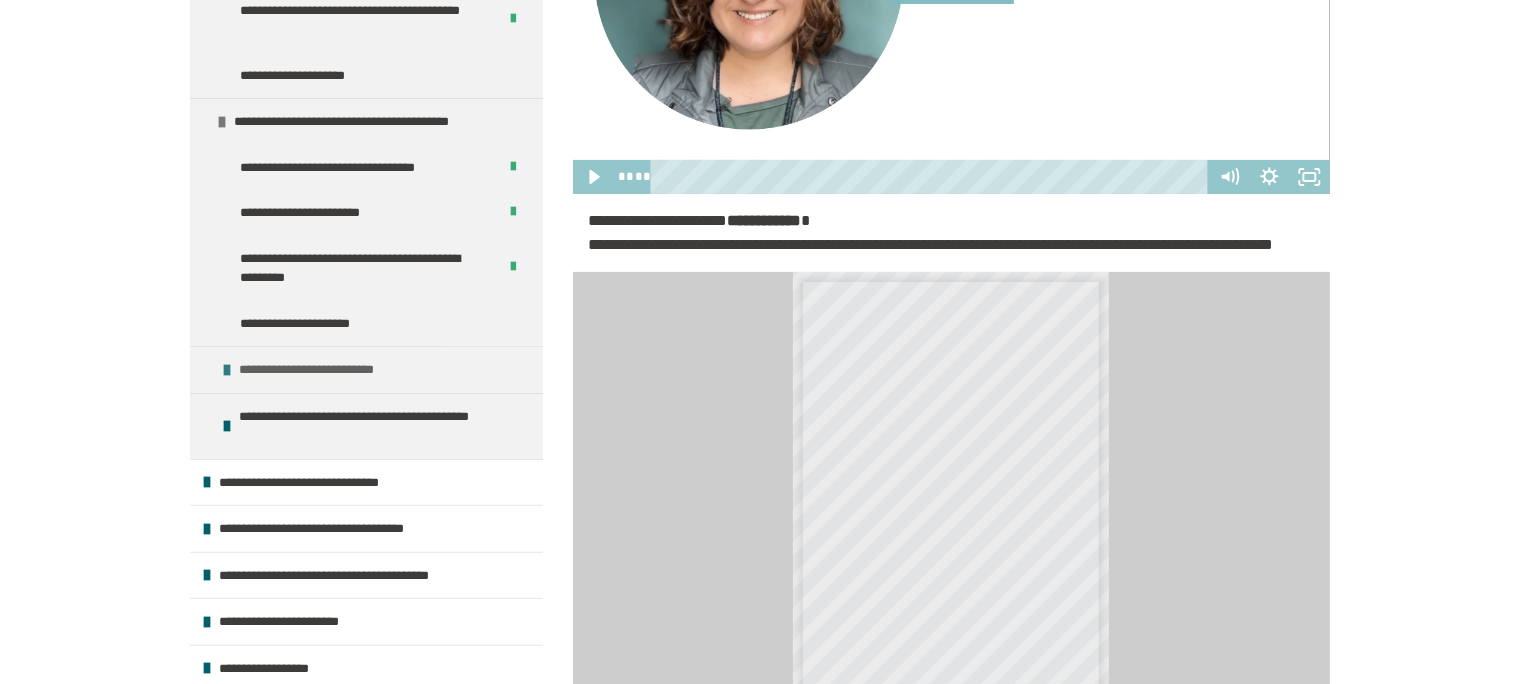 click on "**********" at bounding box center [317, 370] 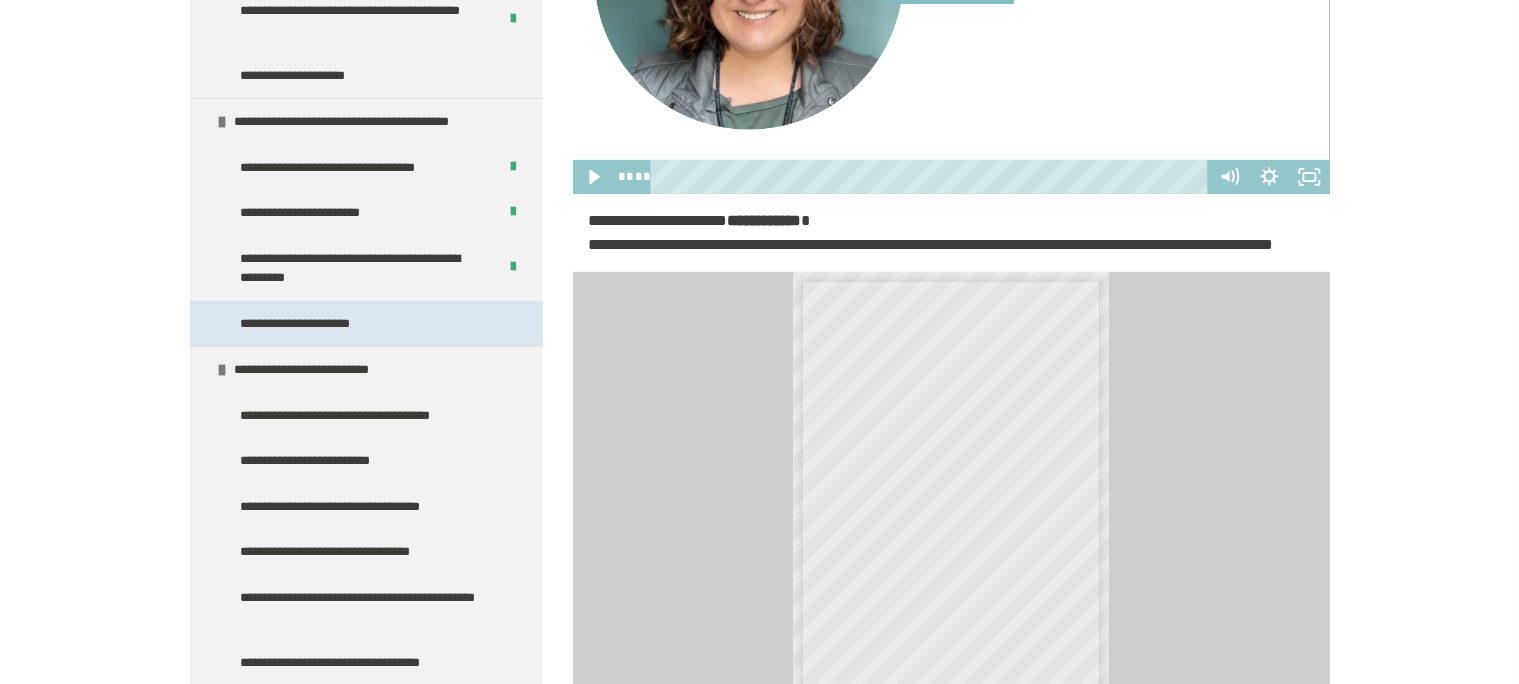 click on "**********" at bounding box center (302, 324) 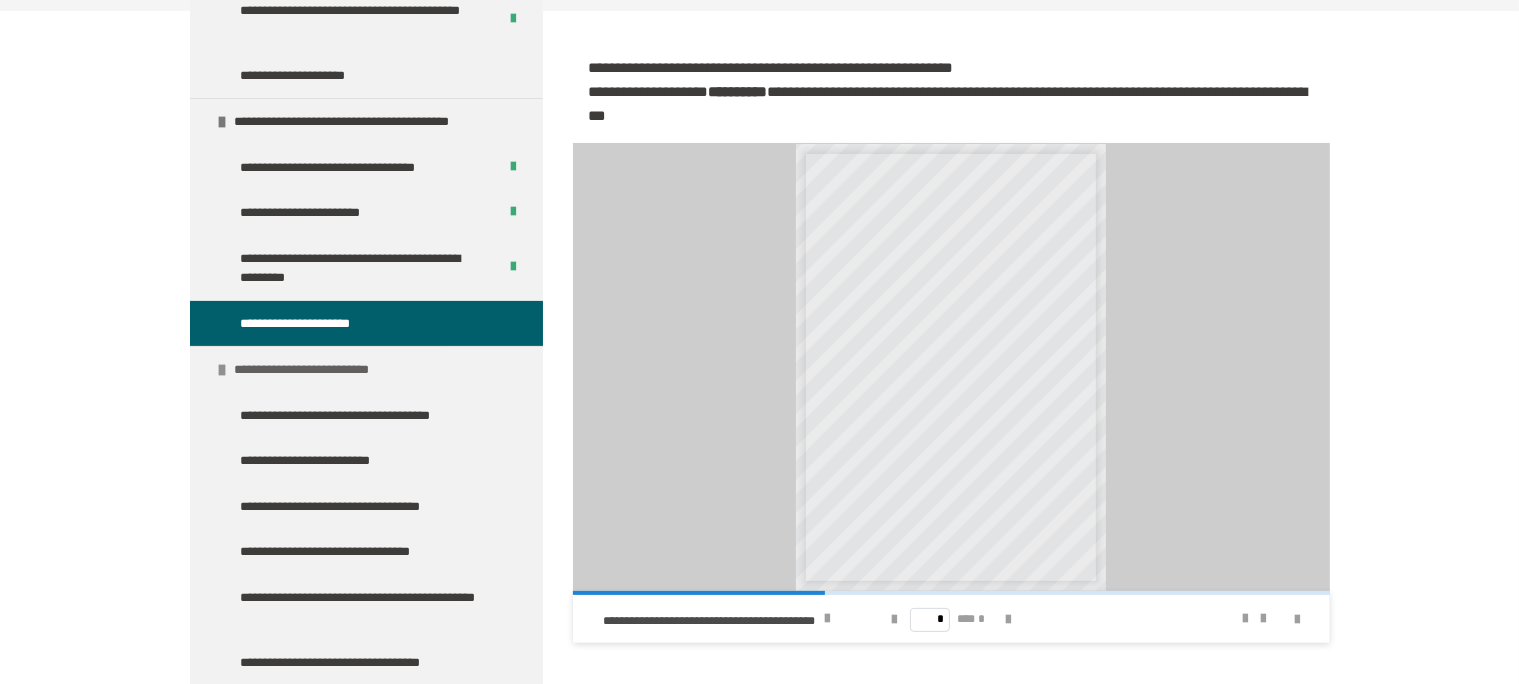 click on "**********" at bounding box center [312, 370] 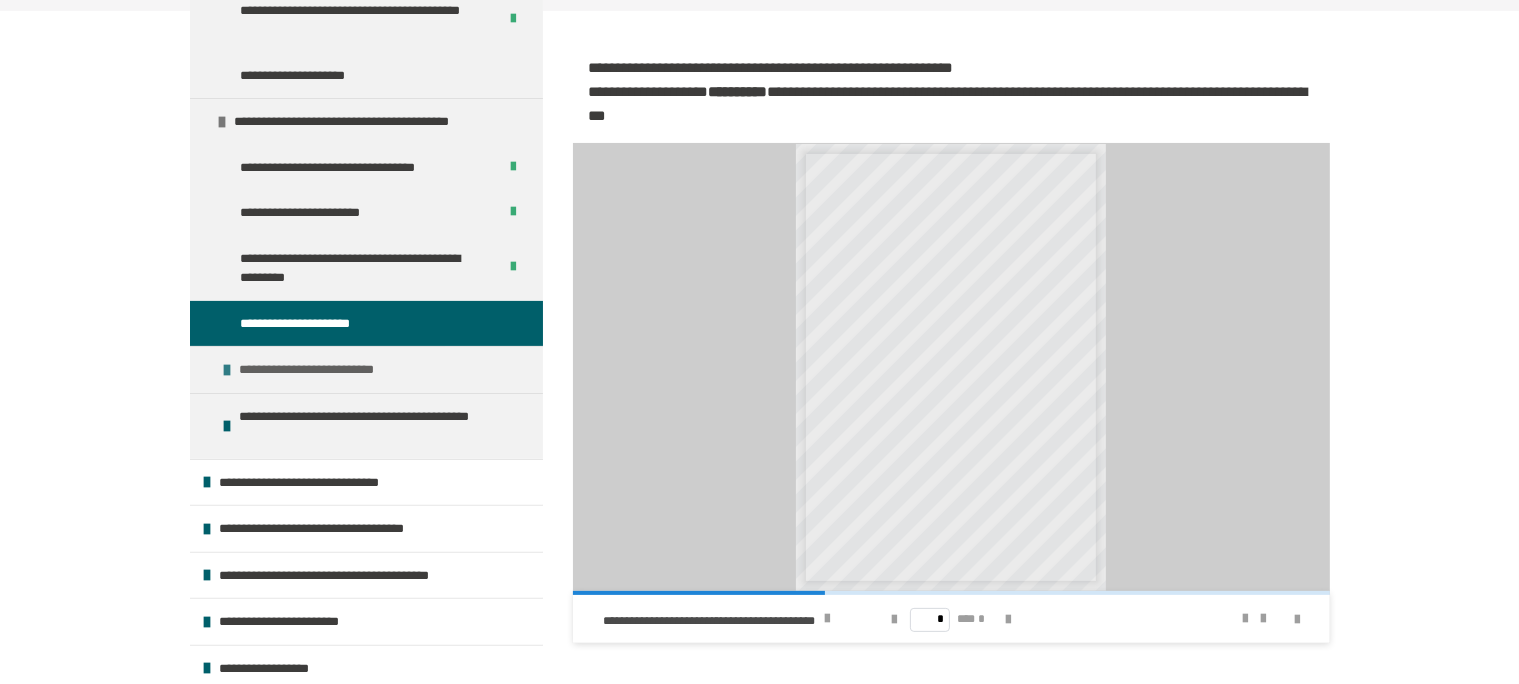 click on "**********" at bounding box center (317, 370) 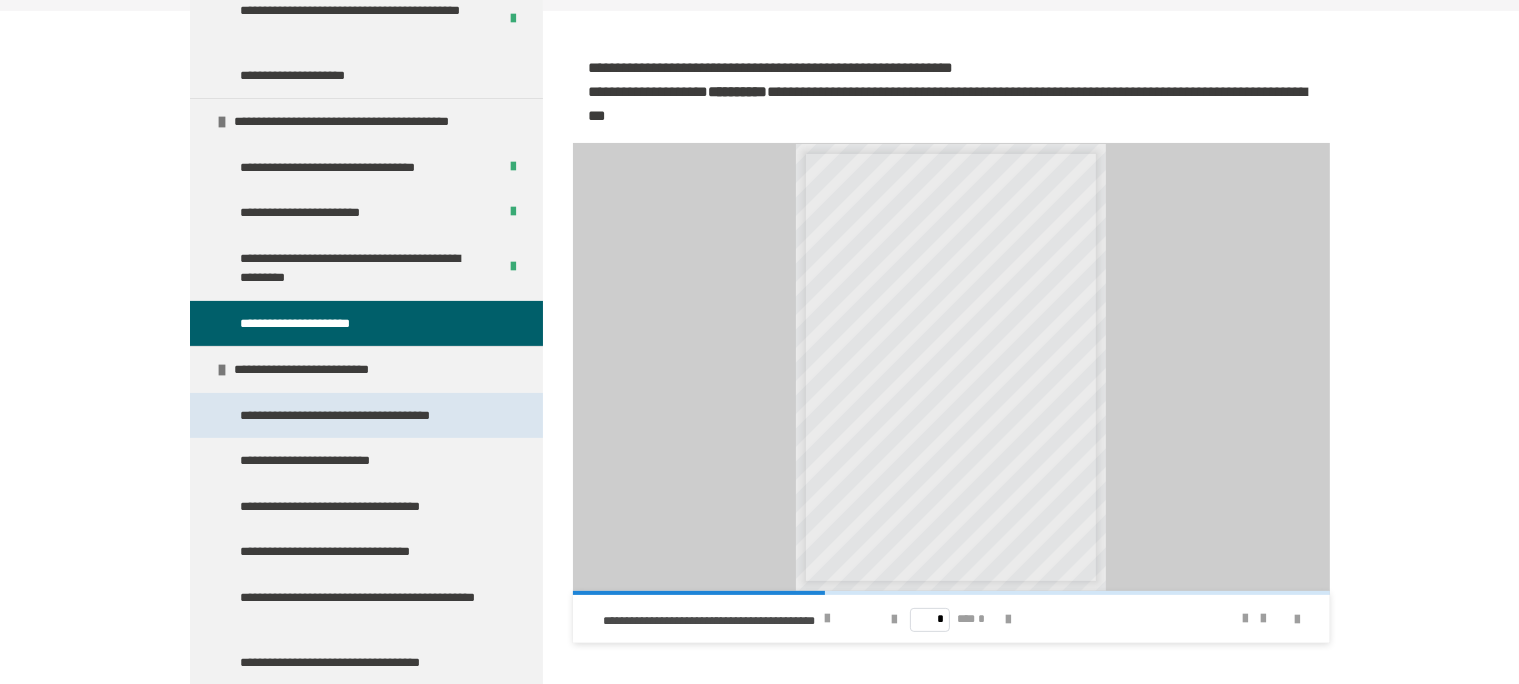 click on "**********" at bounding box center [347, 416] 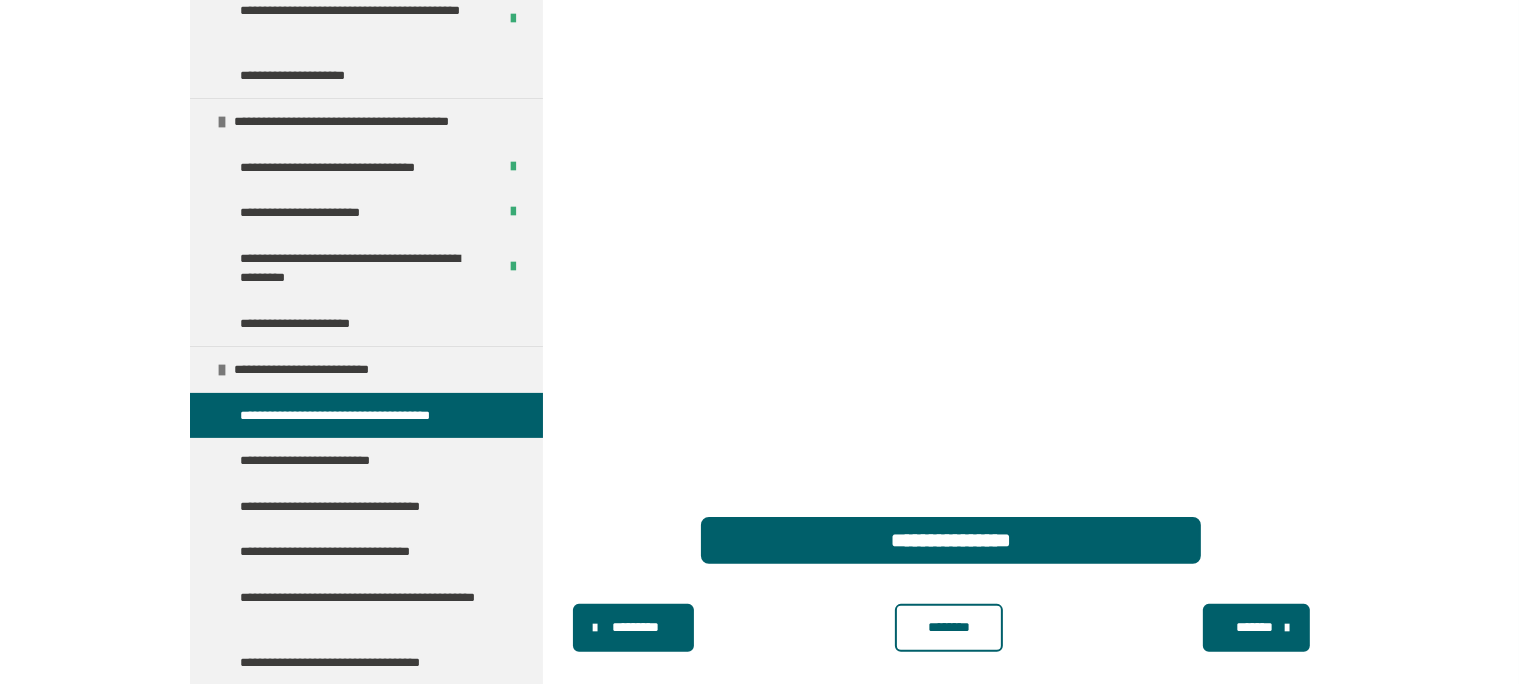 scroll, scrollTop: 431, scrollLeft: 0, axis: vertical 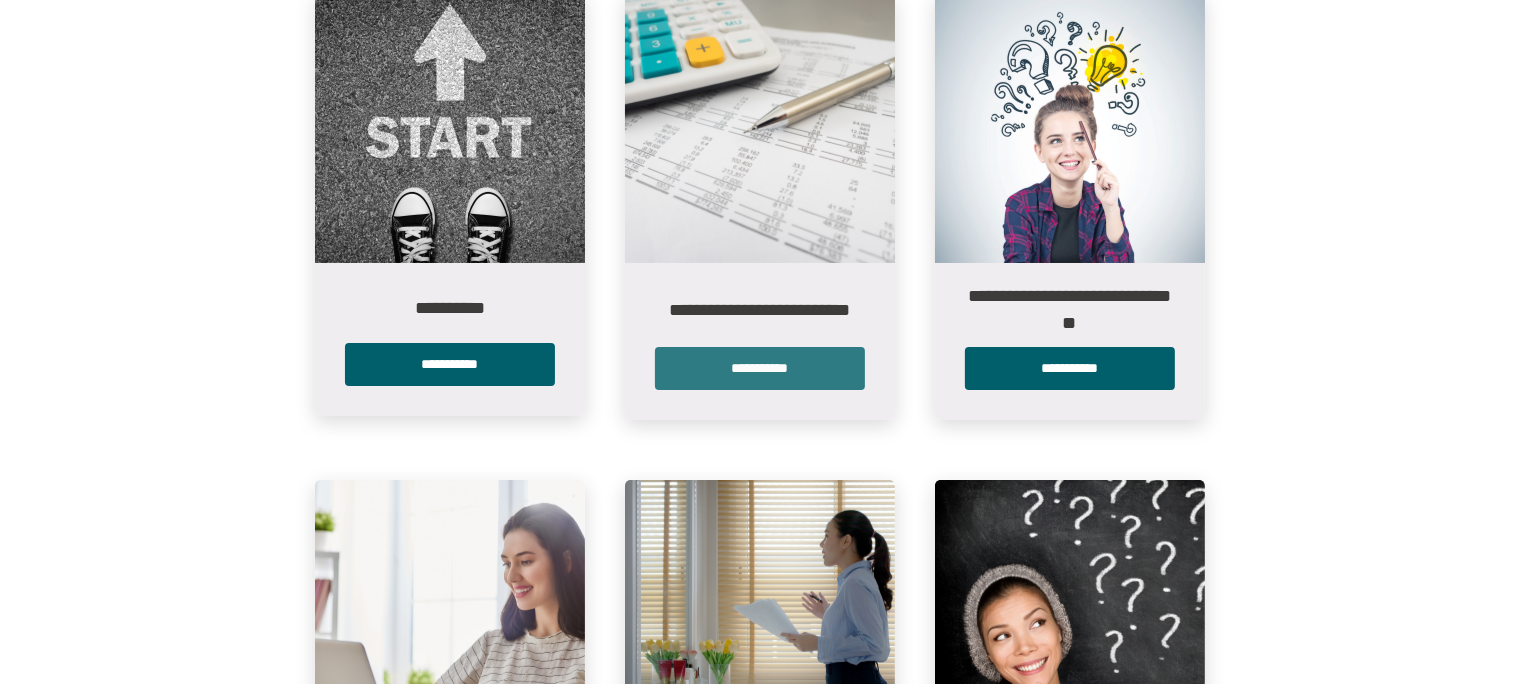 click on "**********" at bounding box center (760, 368) 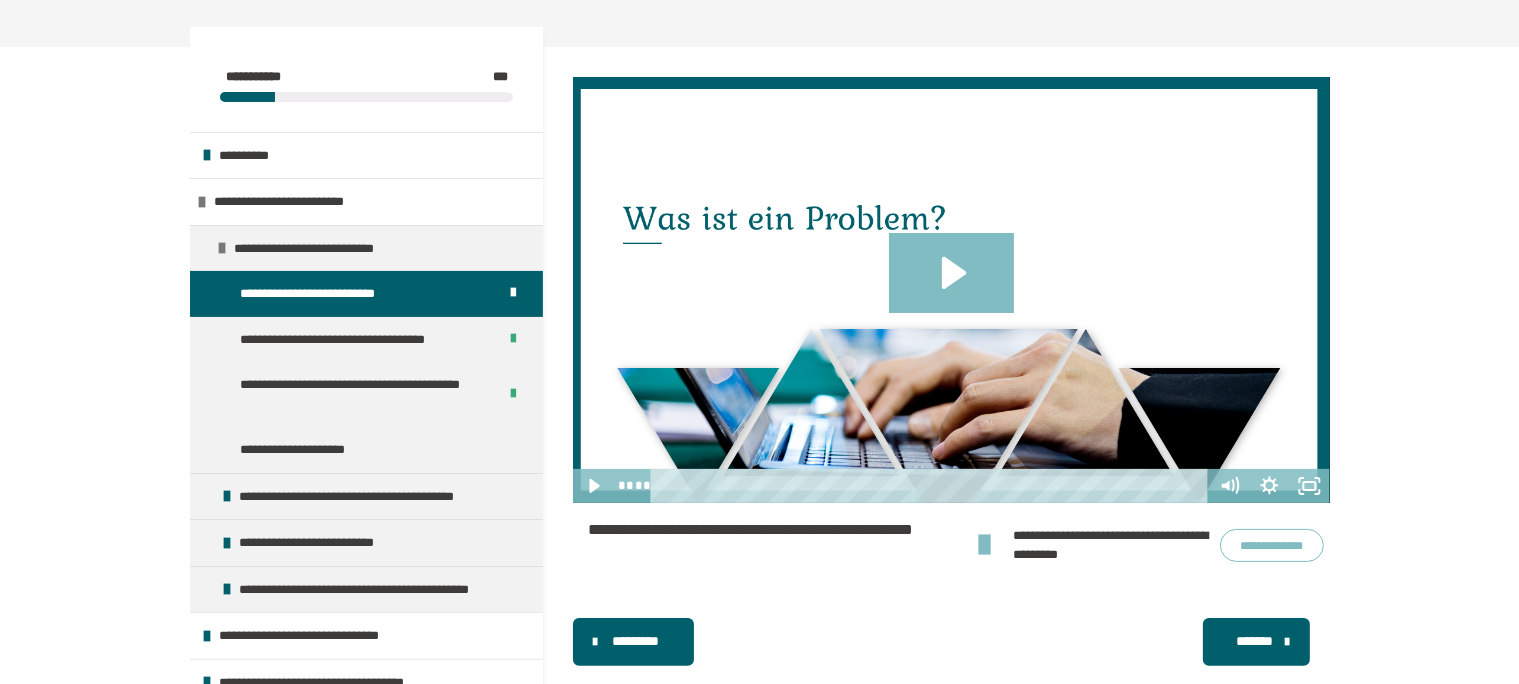 scroll, scrollTop: 422, scrollLeft: 0, axis: vertical 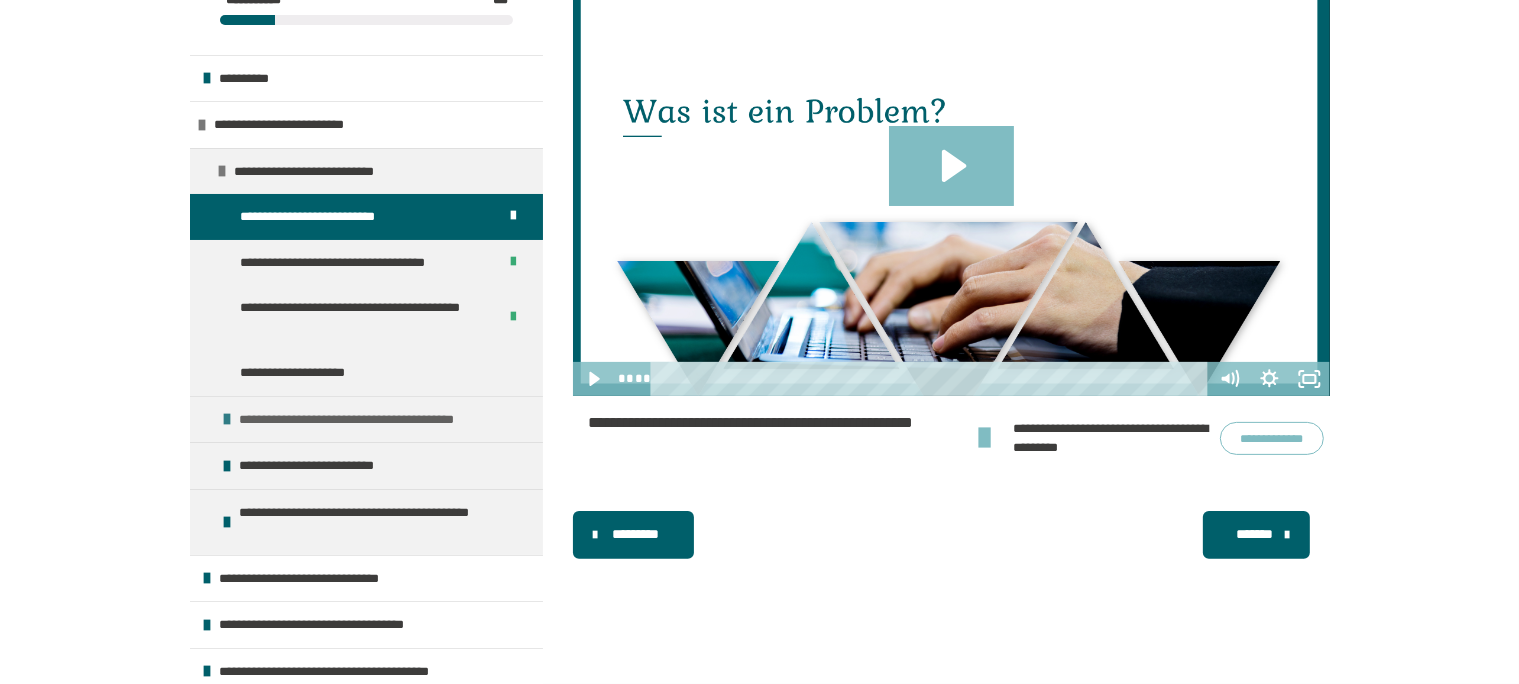 click on "**********" at bounding box center (369, 420) 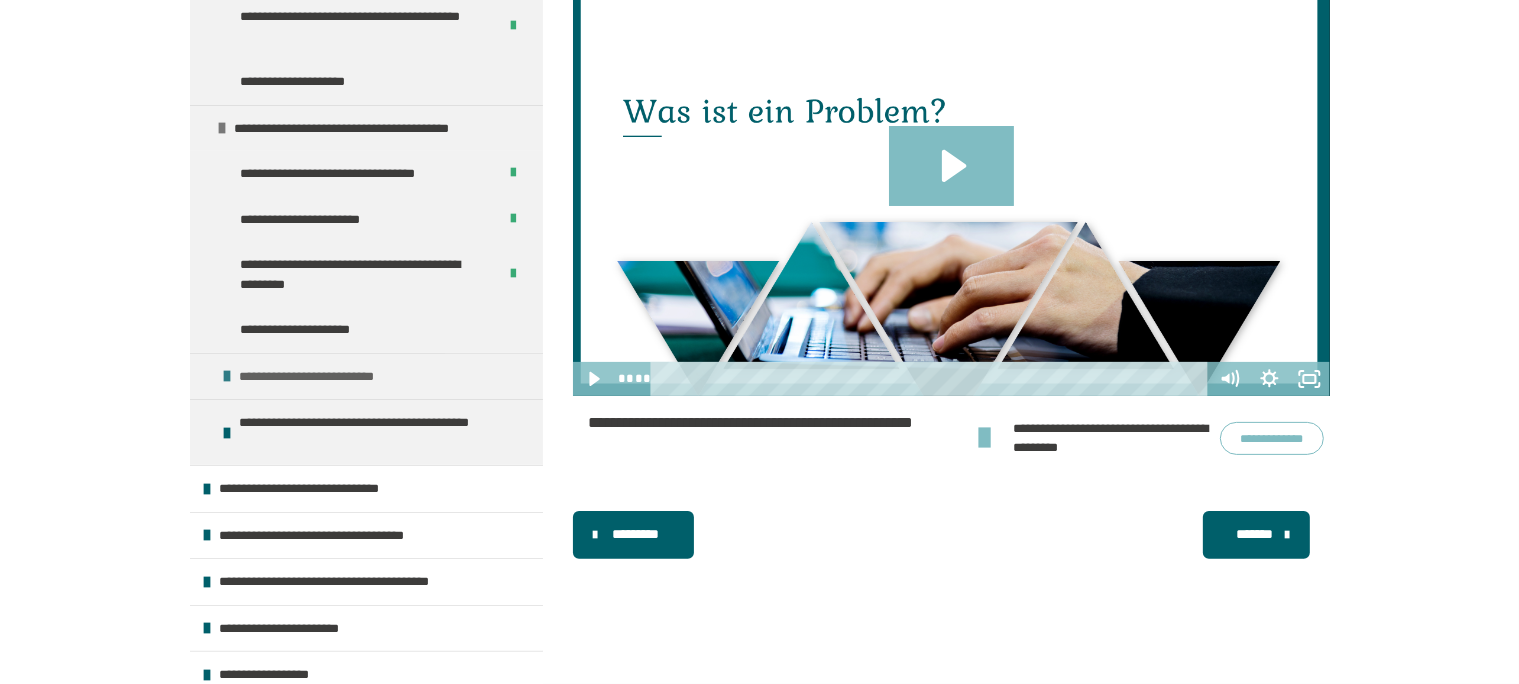 scroll, scrollTop: 347, scrollLeft: 0, axis: vertical 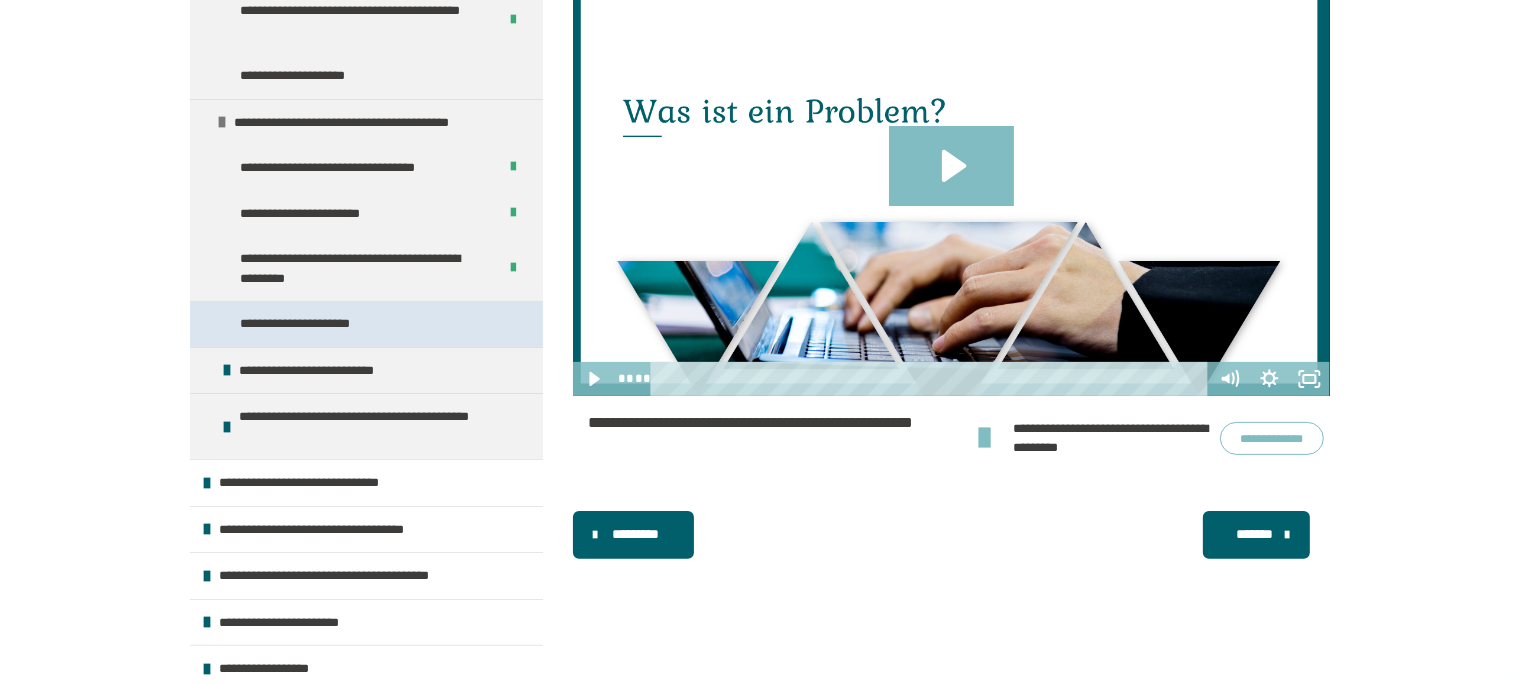 click on "**********" at bounding box center [302, 324] 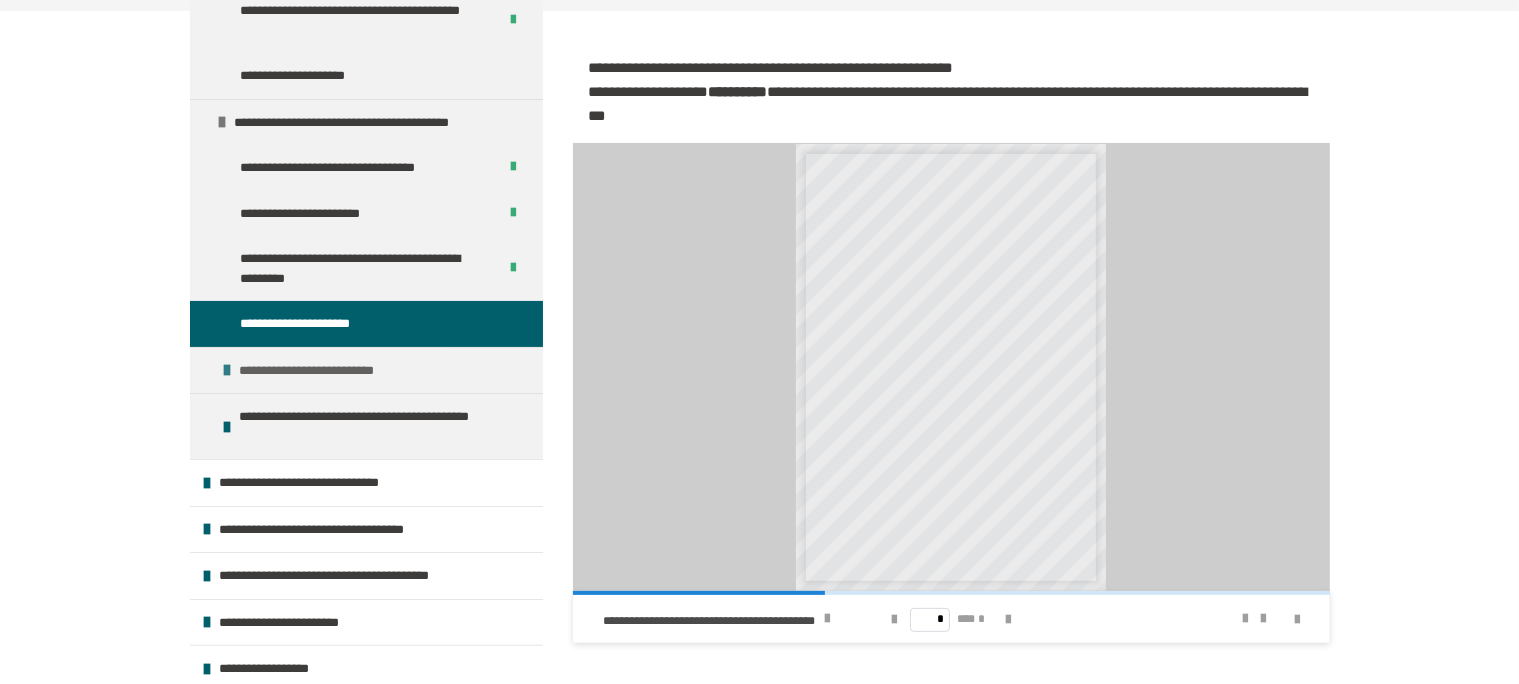 click on "**********" at bounding box center (317, 371) 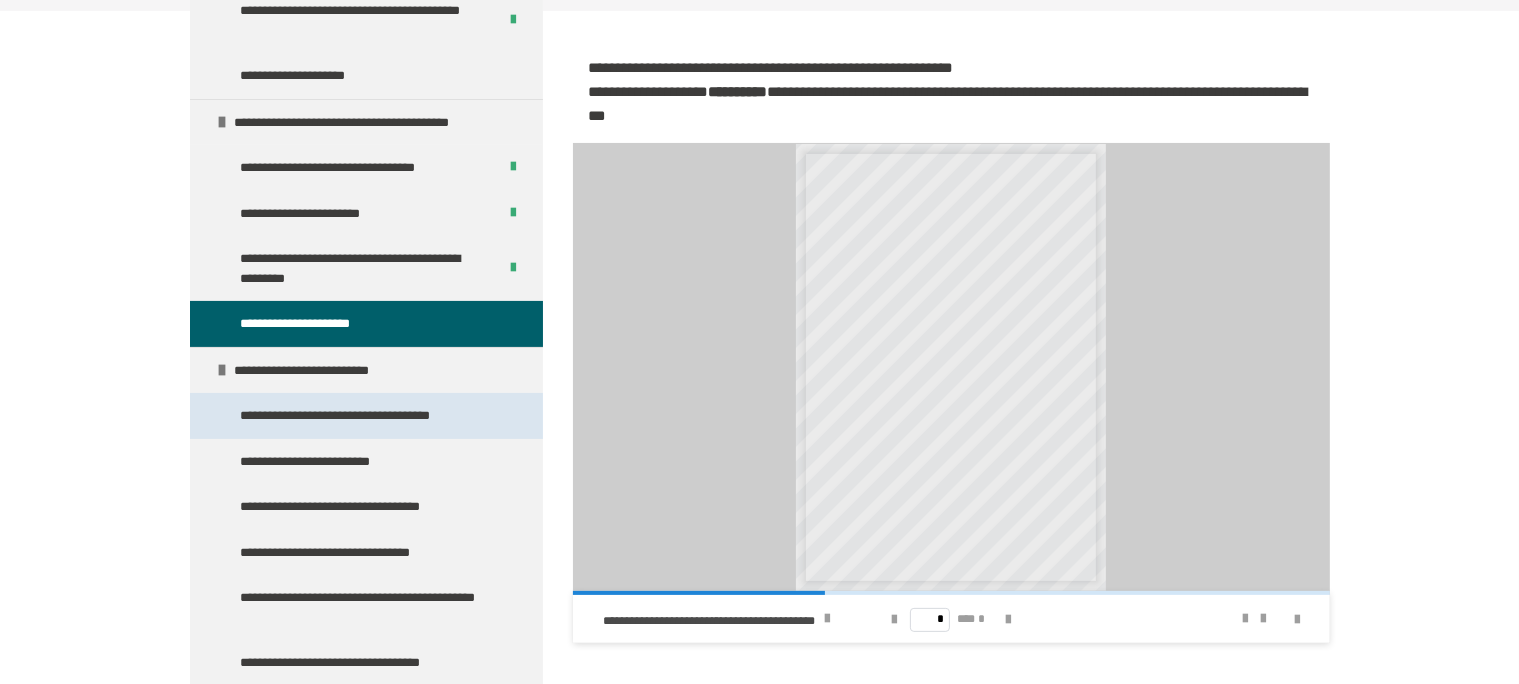 click on "**********" at bounding box center [347, 416] 